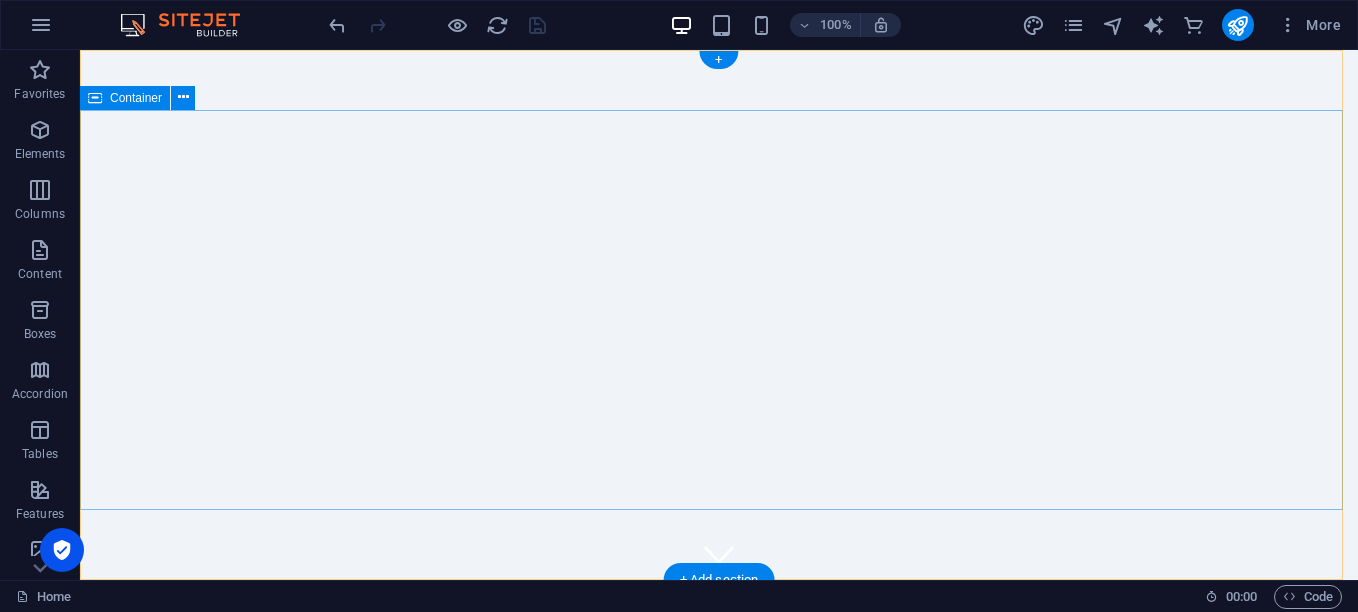 scroll, scrollTop: 0, scrollLeft: 0, axis: both 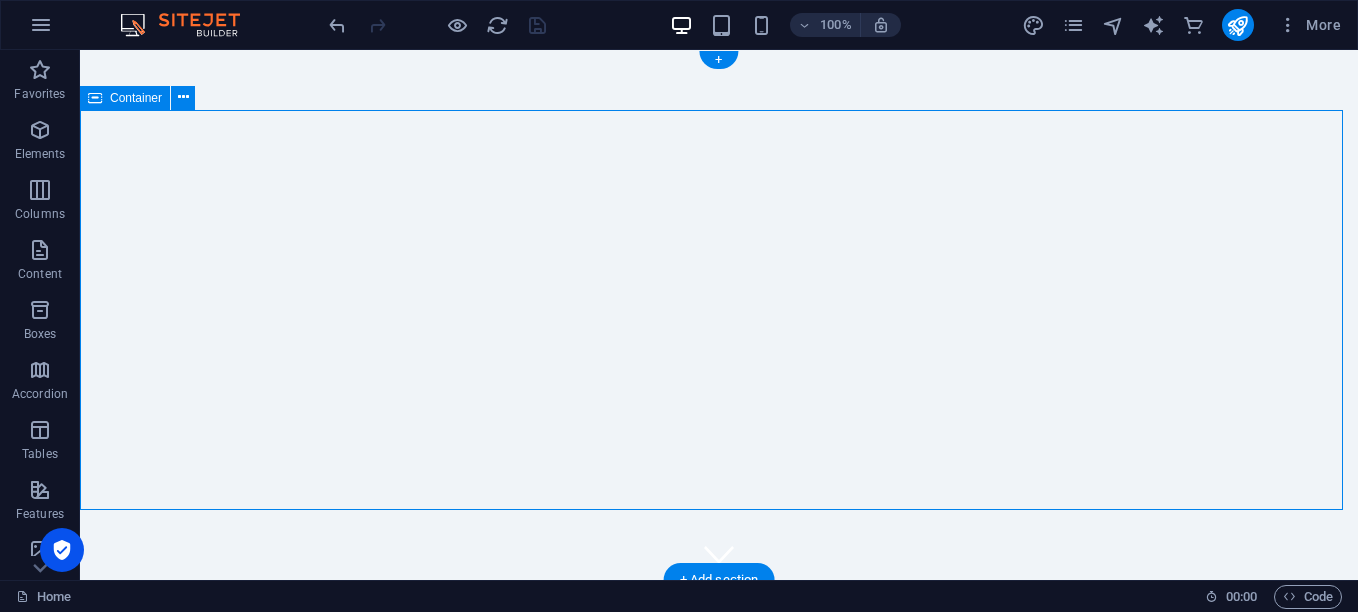 click on "Welcome to MCTRONIC - Precision Manufacturing, Integrated Solutions" at bounding box center (719, 1226) 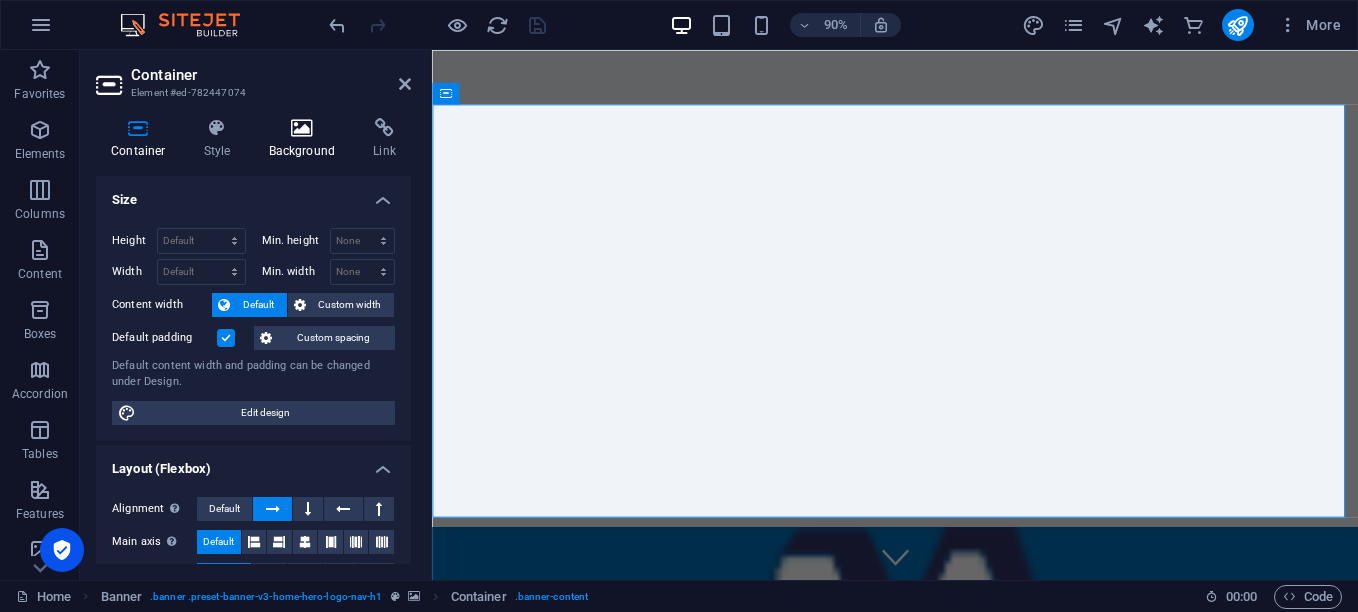 click at bounding box center (302, 128) 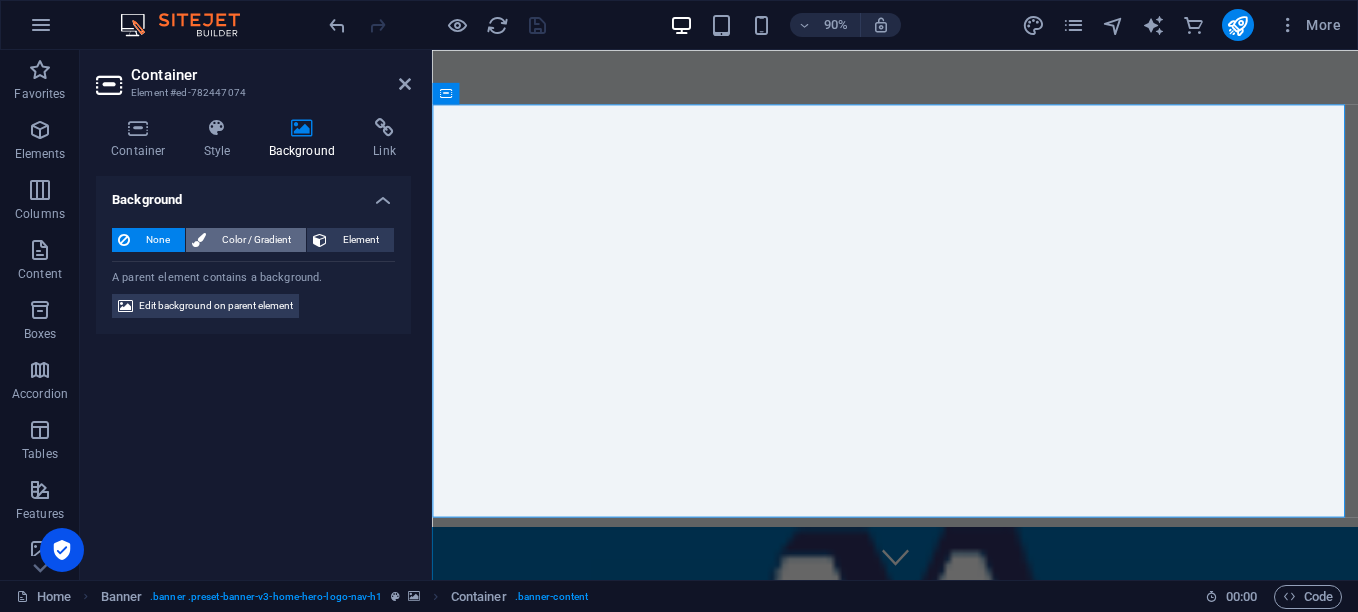 click on "Color / Gradient" at bounding box center [256, 240] 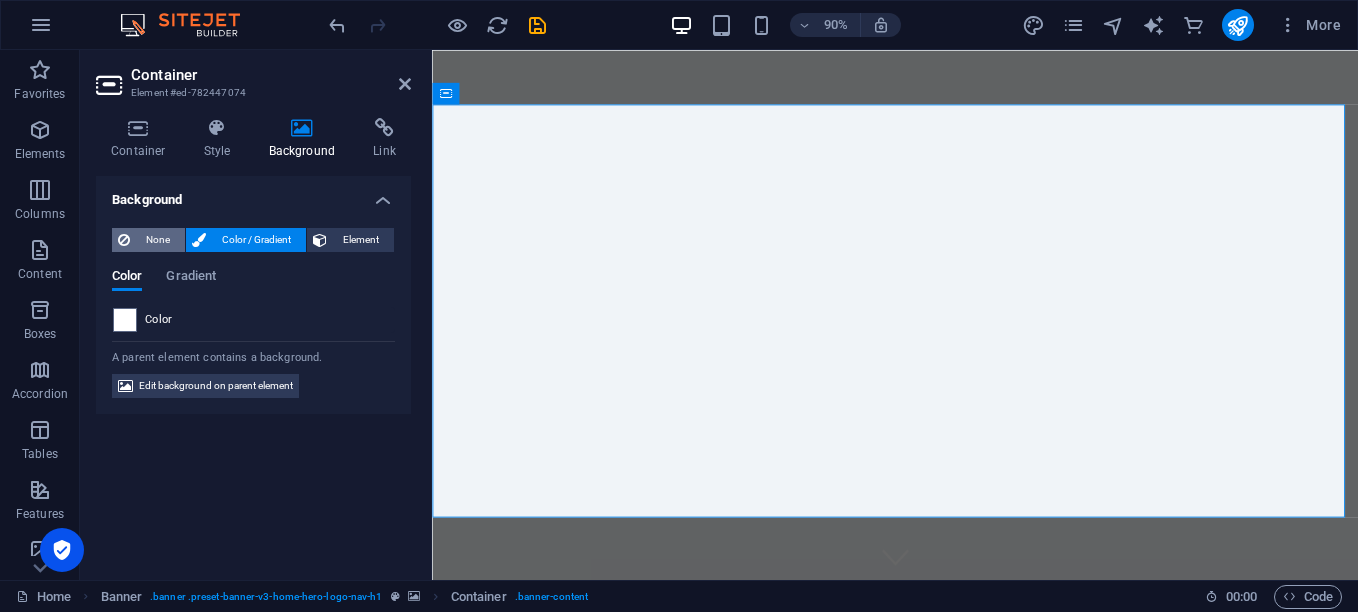 click on "None" at bounding box center [157, 240] 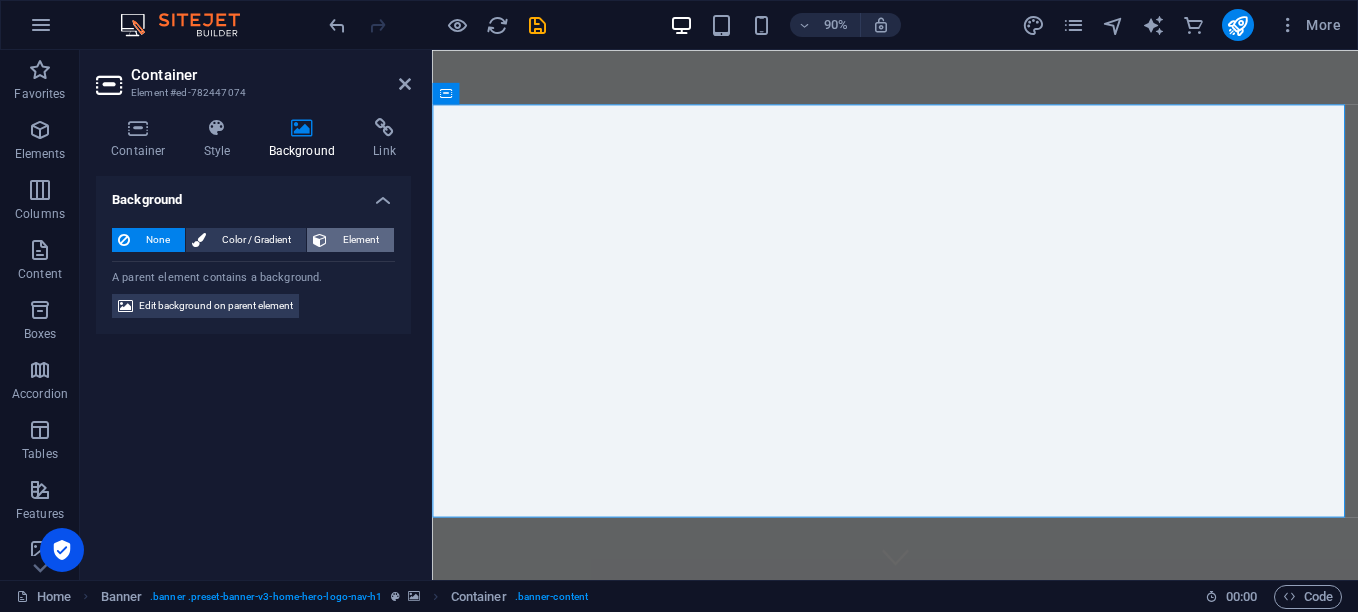 click on "Element" at bounding box center (360, 240) 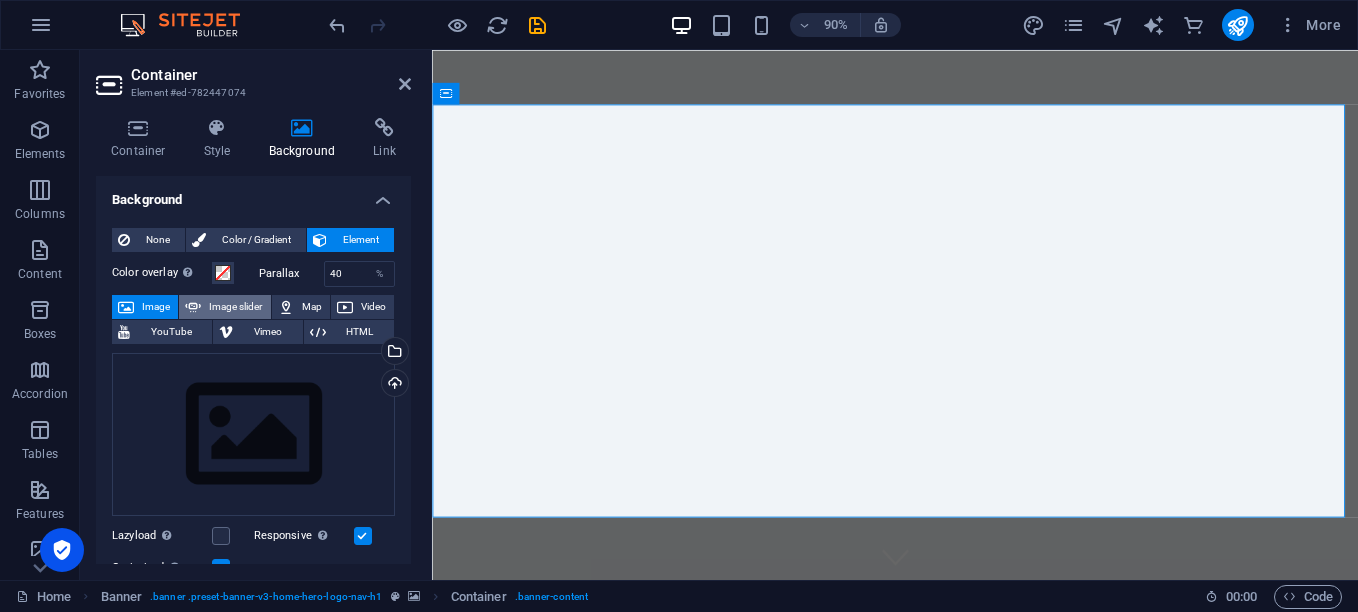 click on "Image slider" at bounding box center [235, 307] 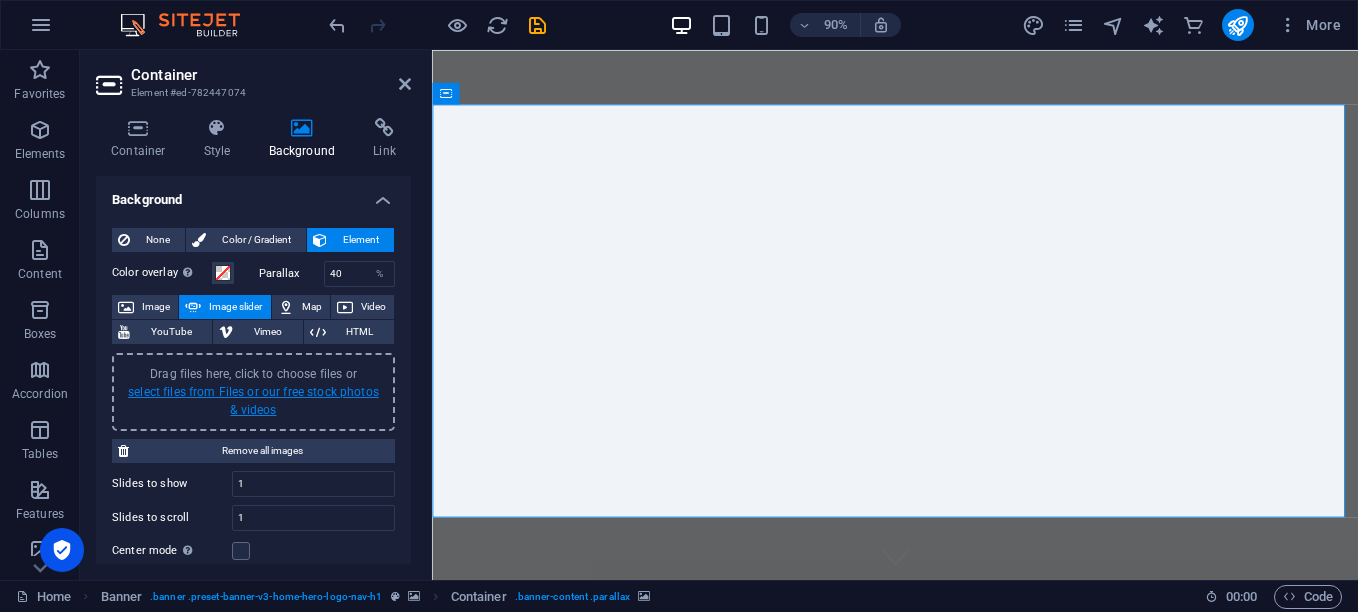 click on "select files from Files or our free stock photos & videos" at bounding box center (253, 401) 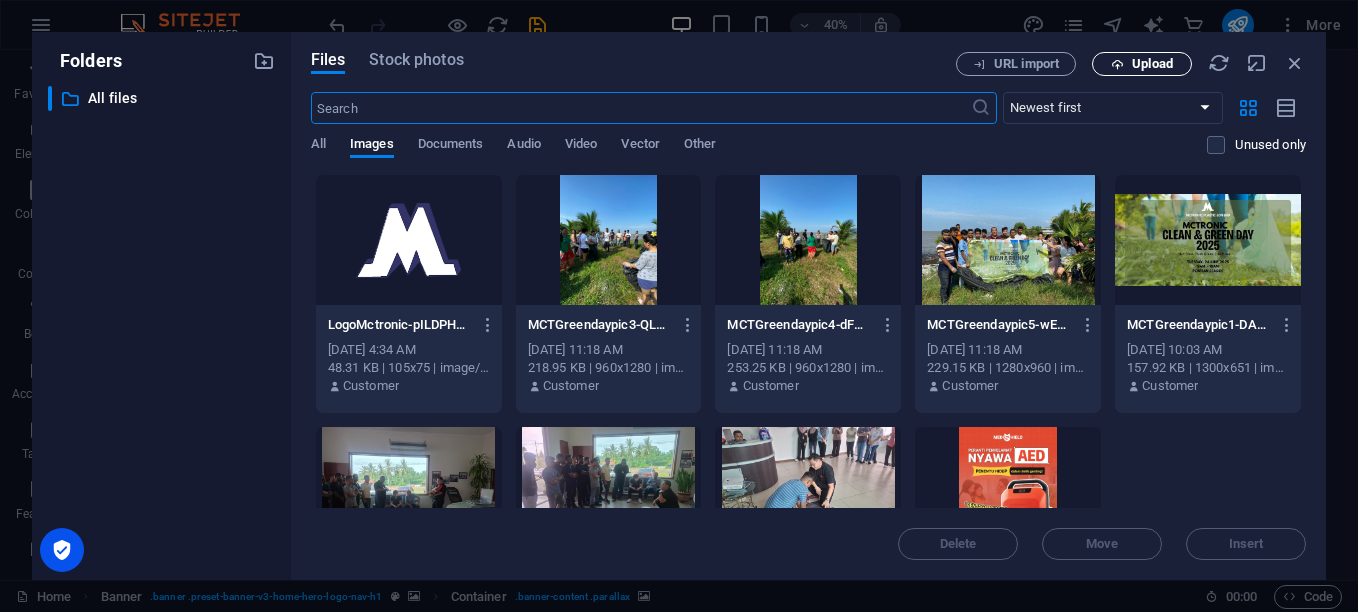 click on "Upload" at bounding box center (1152, 64) 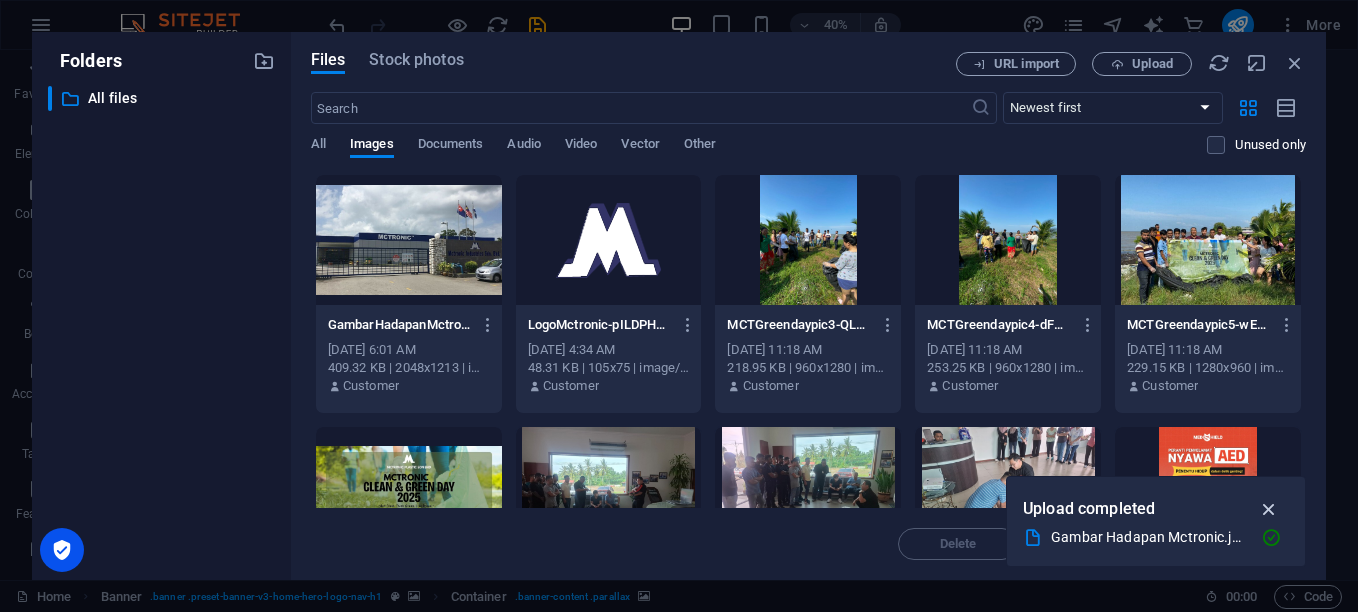 click at bounding box center [1269, 509] 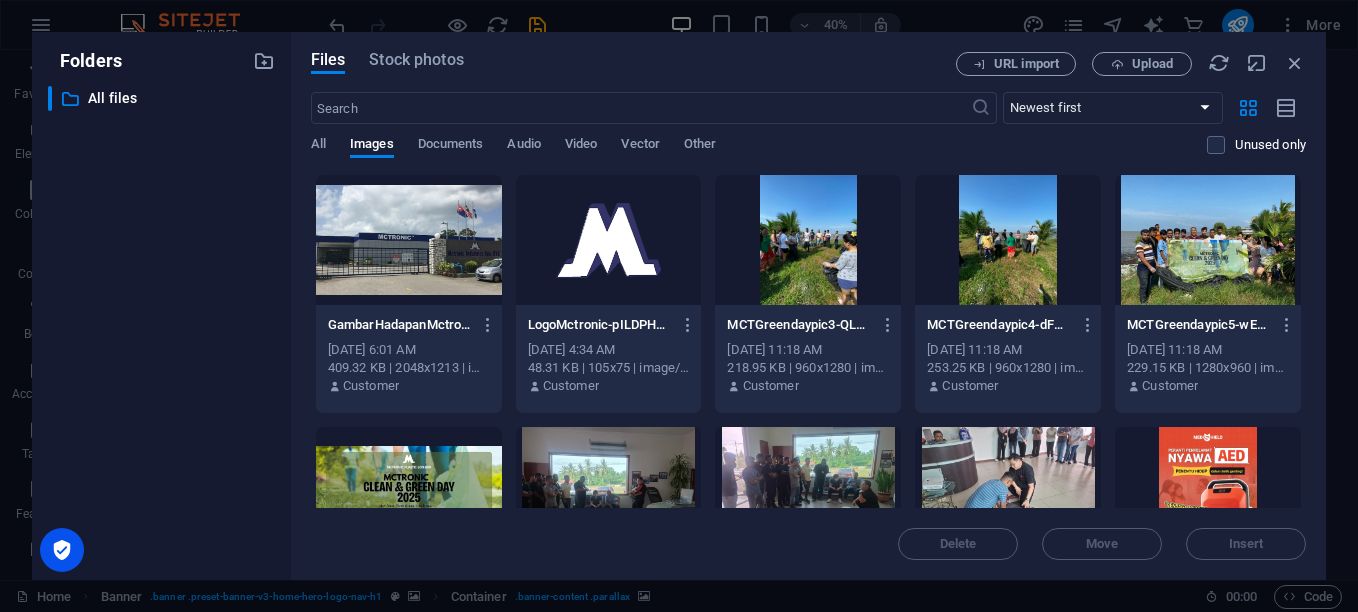 click at bounding box center (409, 240) 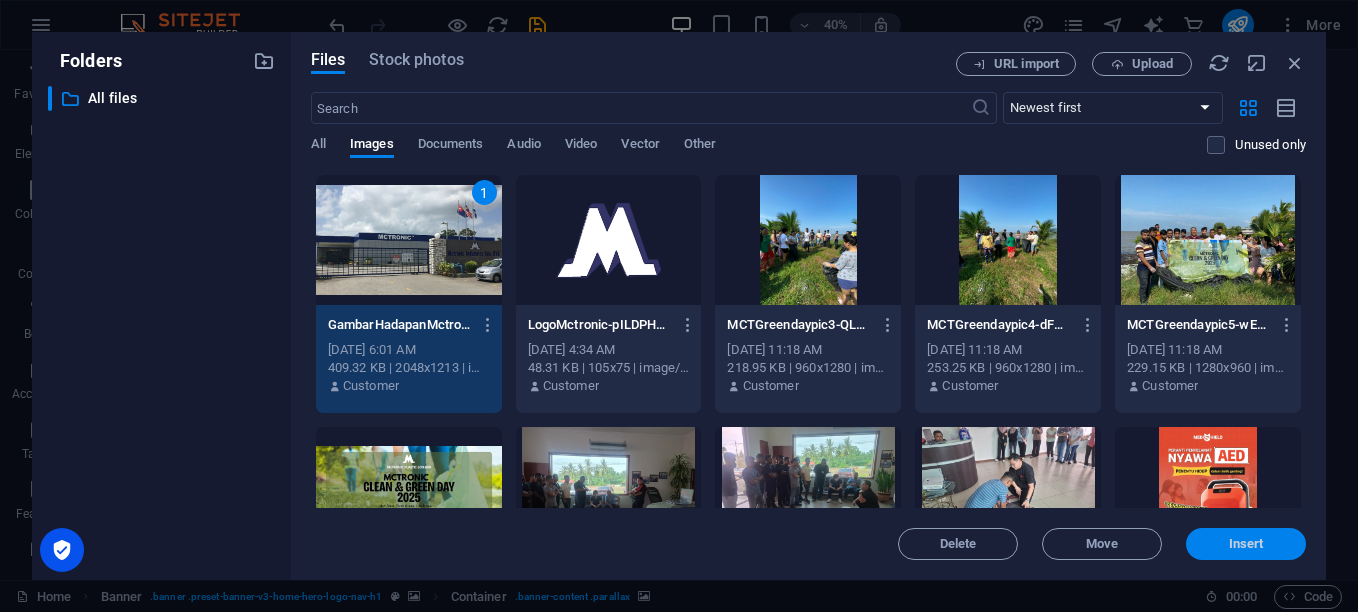 click on "Insert" at bounding box center [1246, 544] 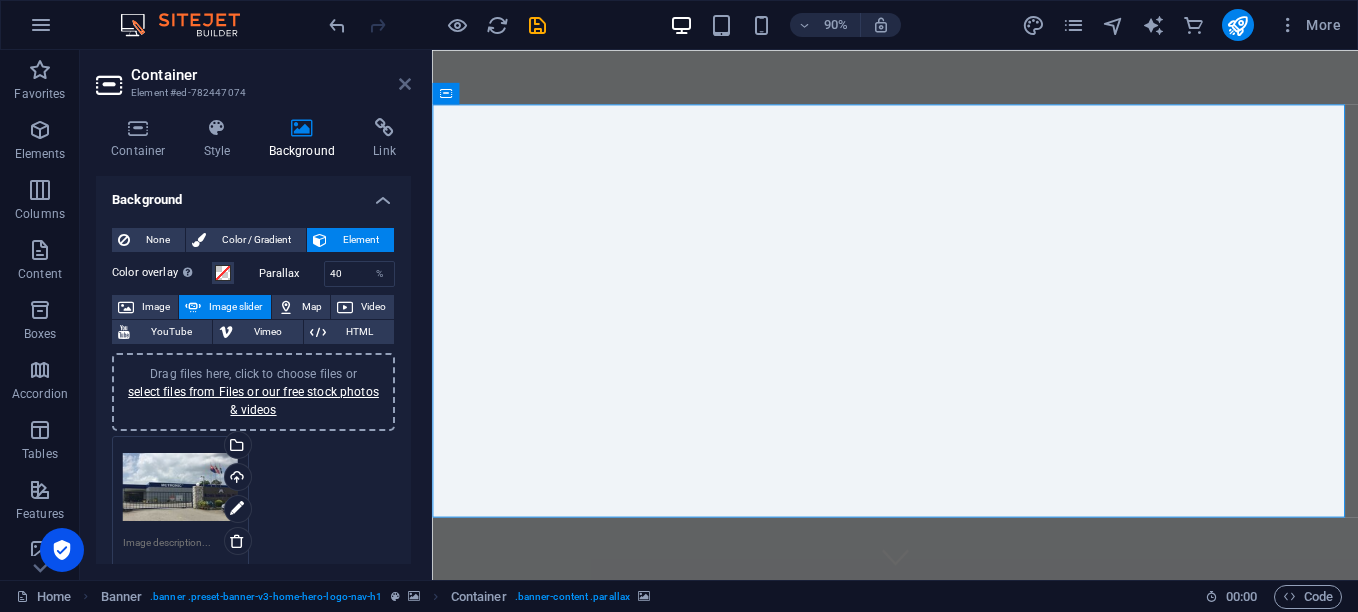 click at bounding box center (405, 84) 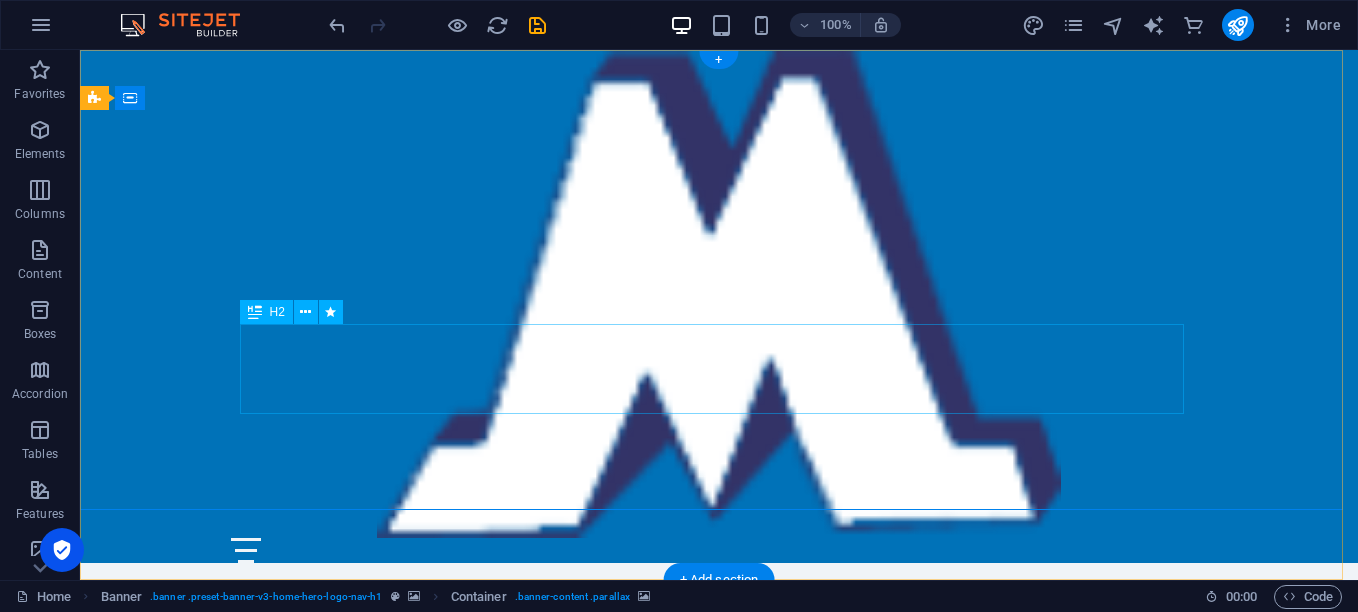 scroll, scrollTop: 0, scrollLeft: 0, axis: both 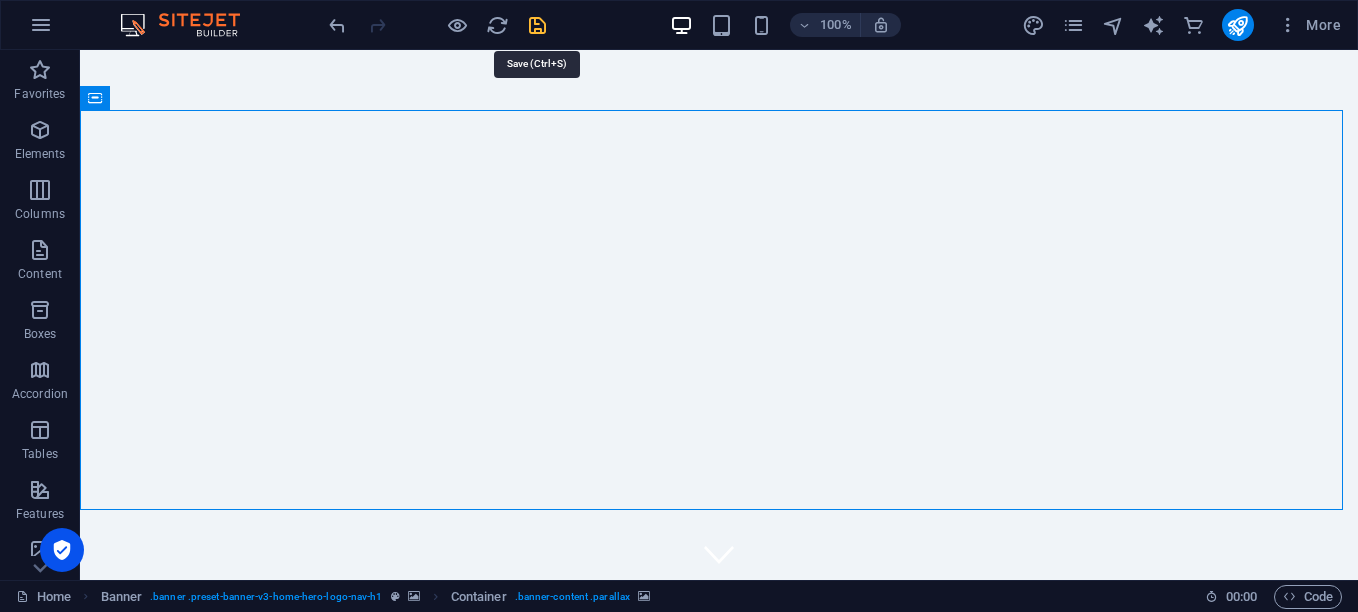 click at bounding box center [537, 25] 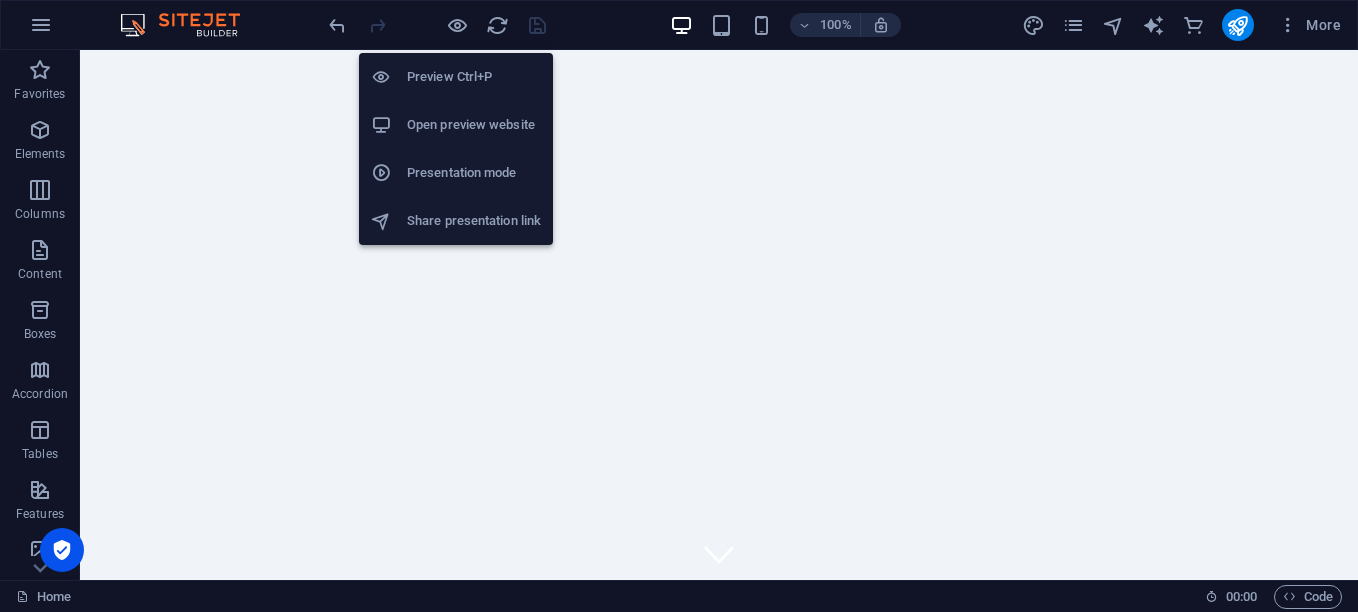 click on "Open preview website" at bounding box center (474, 125) 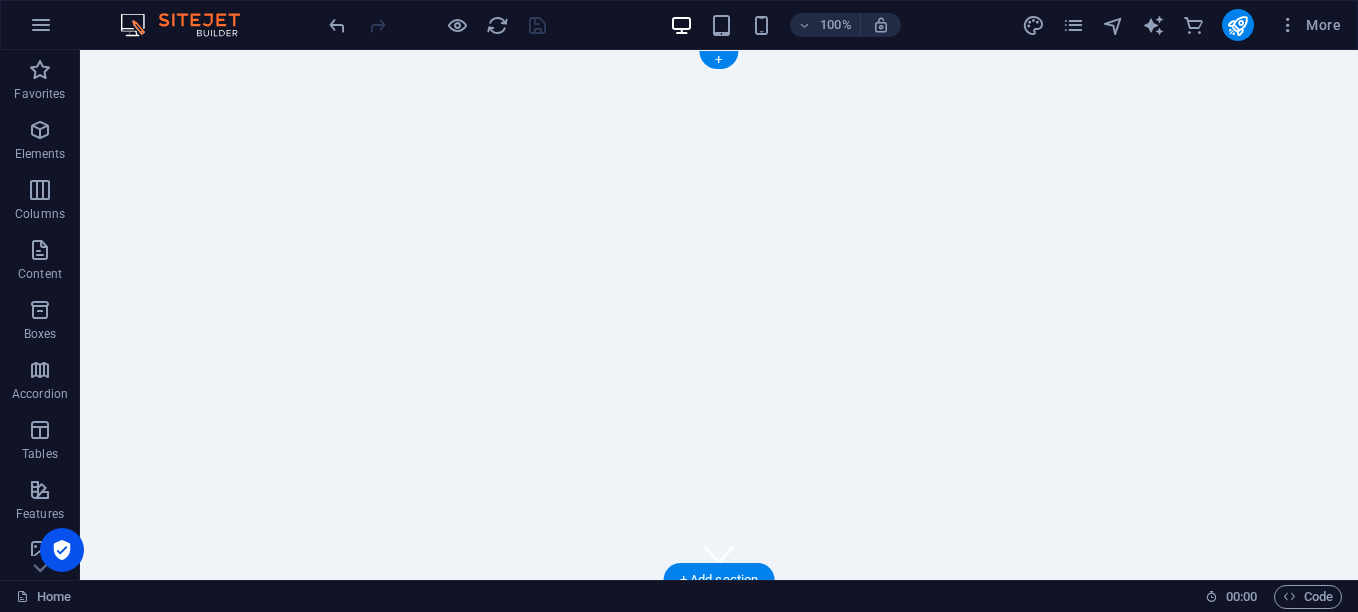 click at bounding box center [711, 1069] 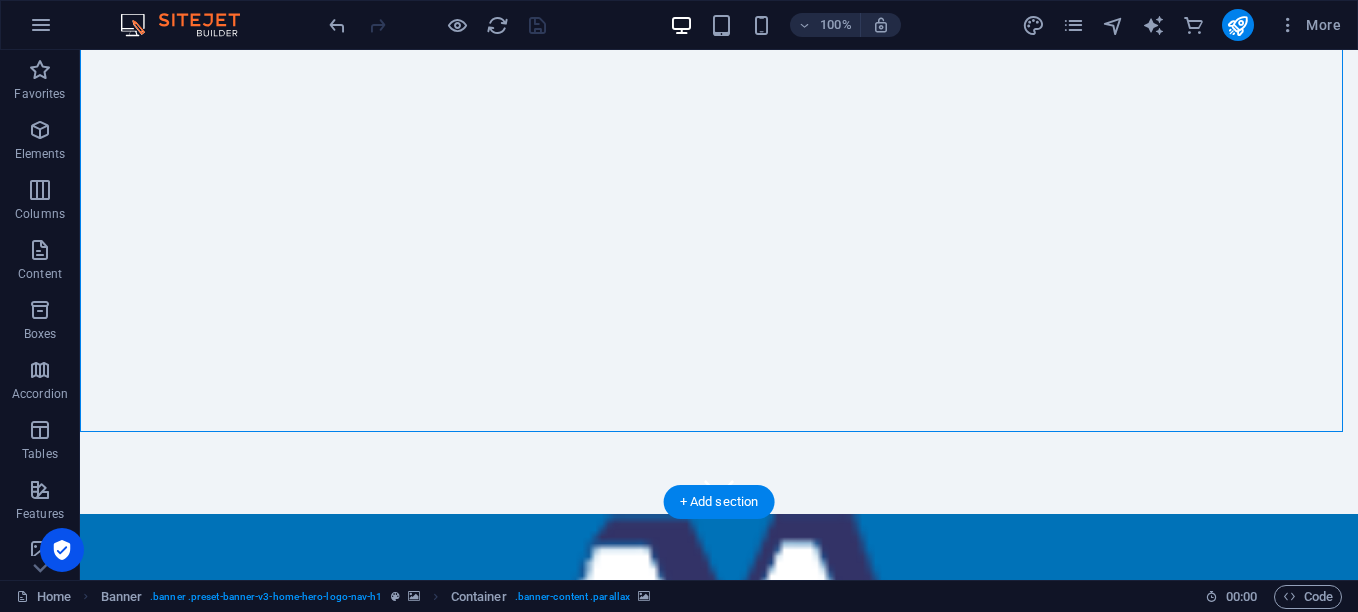 scroll, scrollTop: 100, scrollLeft: 0, axis: vertical 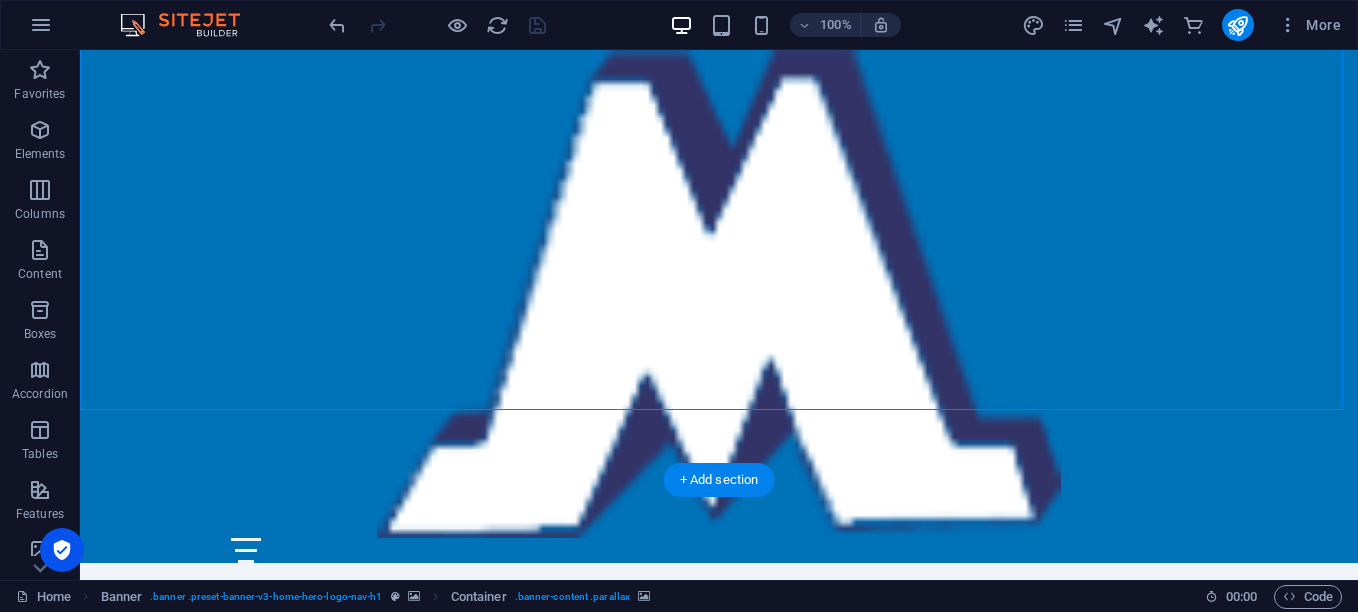 click at bounding box center [719, 215] 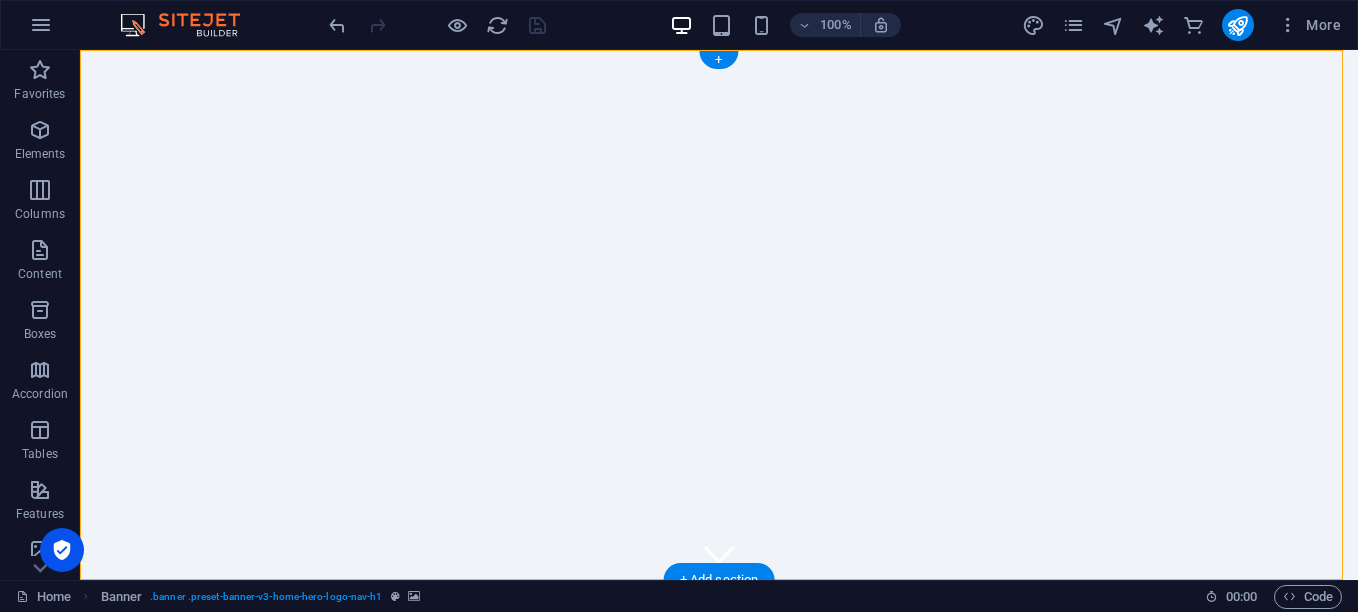 scroll, scrollTop: 100, scrollLeft: 0, axis: vertical 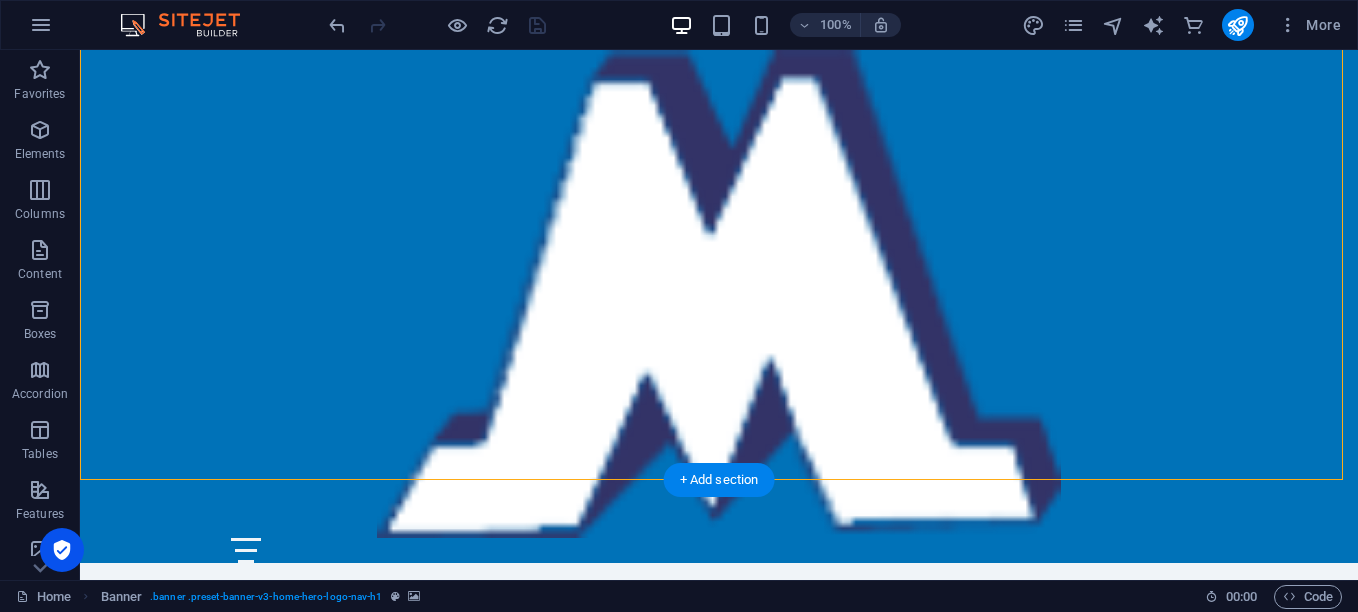 click at bounding box center (711, 556) 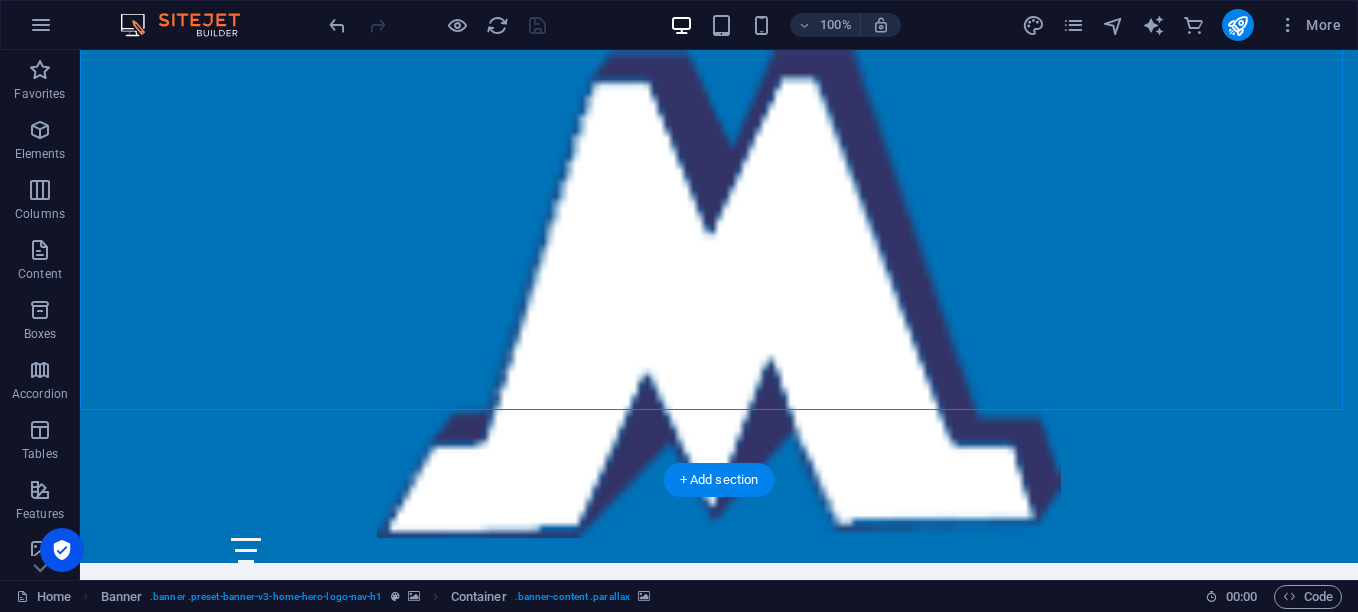 scroll, scrollTop: 0, scrollLeft: 0, axis: both 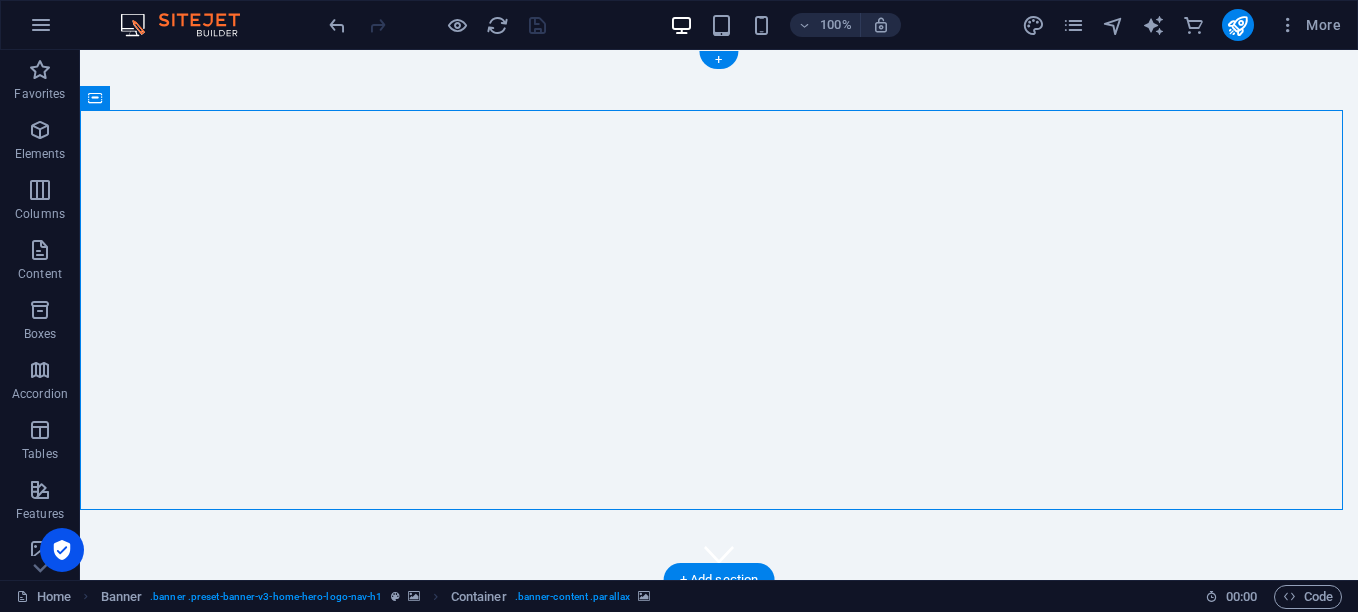 click at bounding box center [711, 1093] 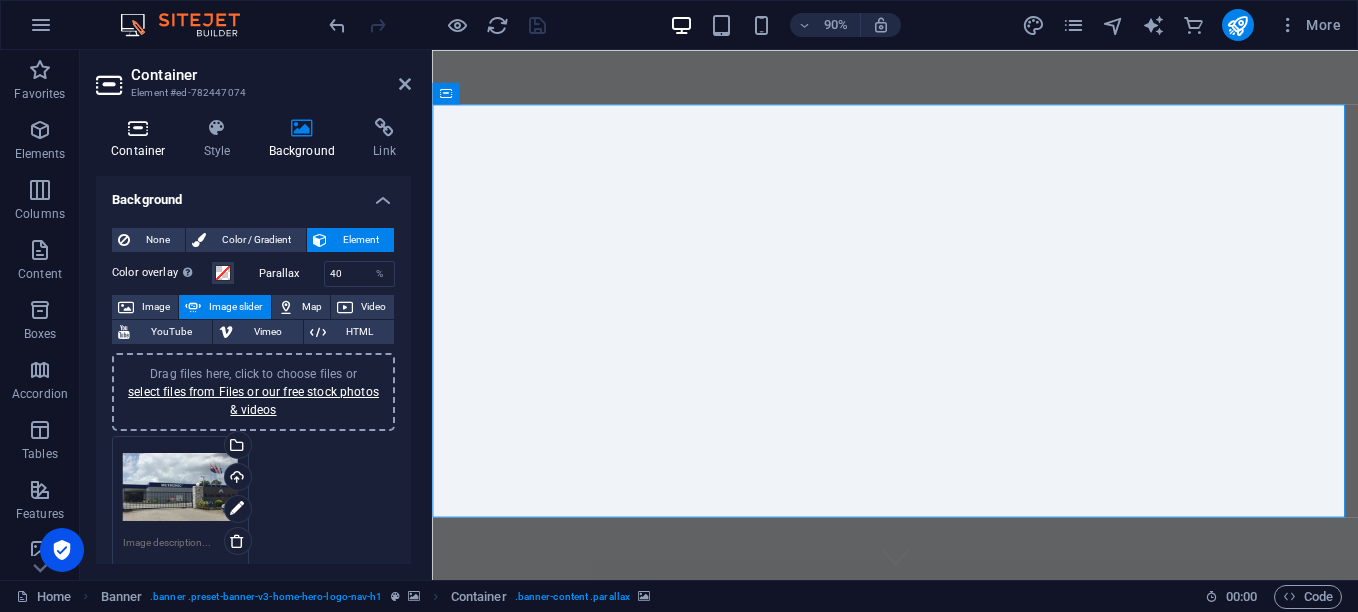 click at bounding box center [138, 128] 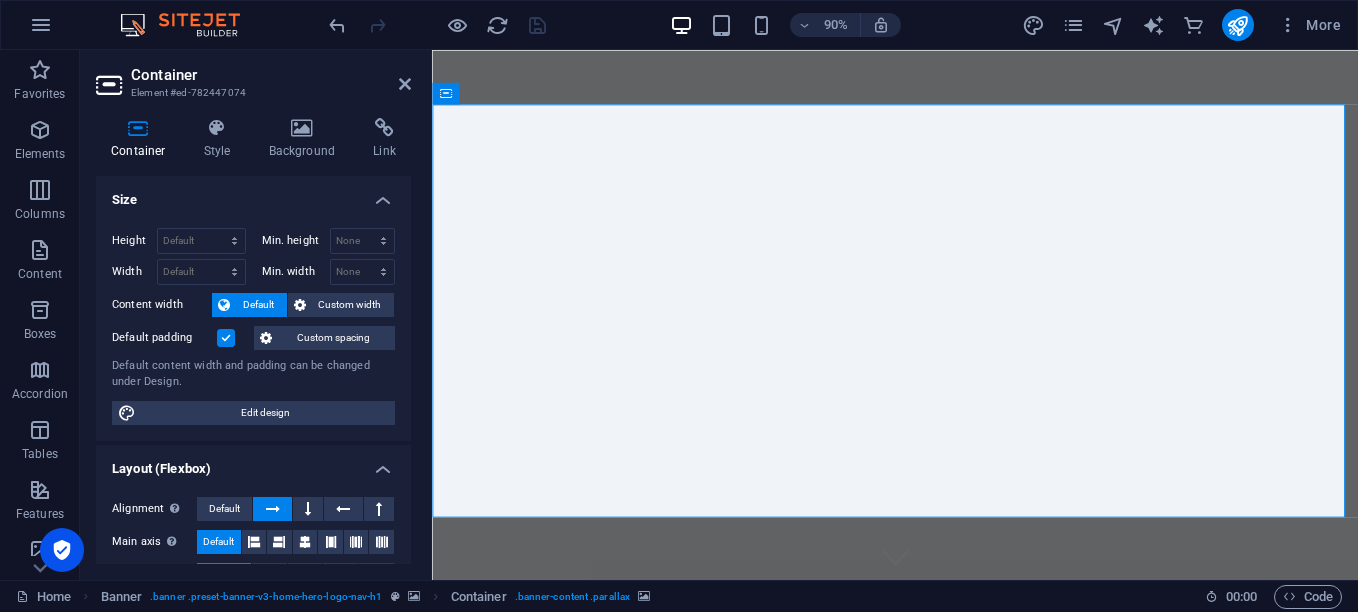 click at bounding box center (226, 338) 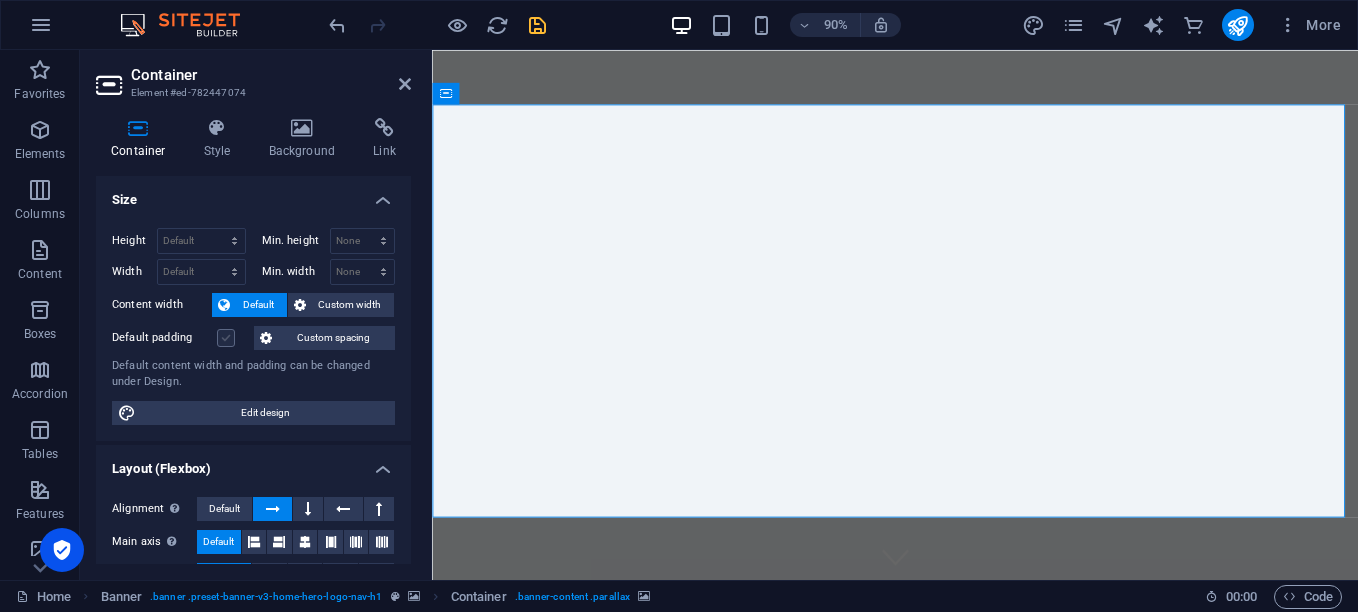 click at bounding box center [226, 338] 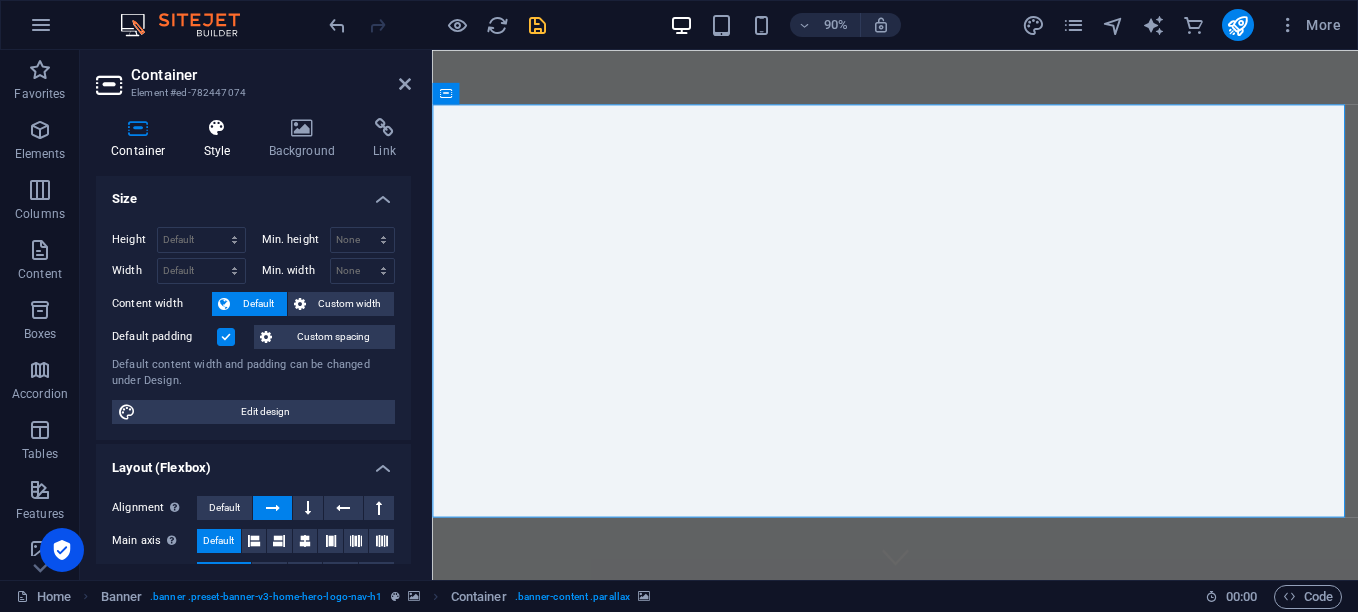 scroll, scrollTop: 0, scrollLeft: 0, axis: both 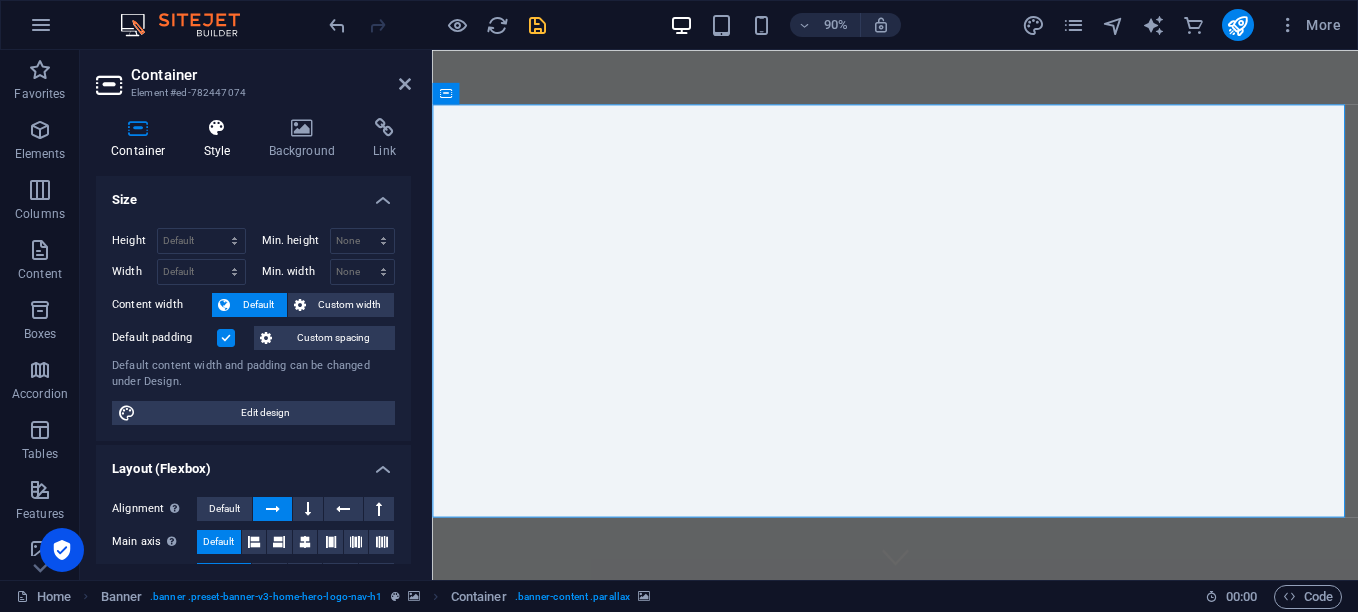 click at bounding box center (217, 128) 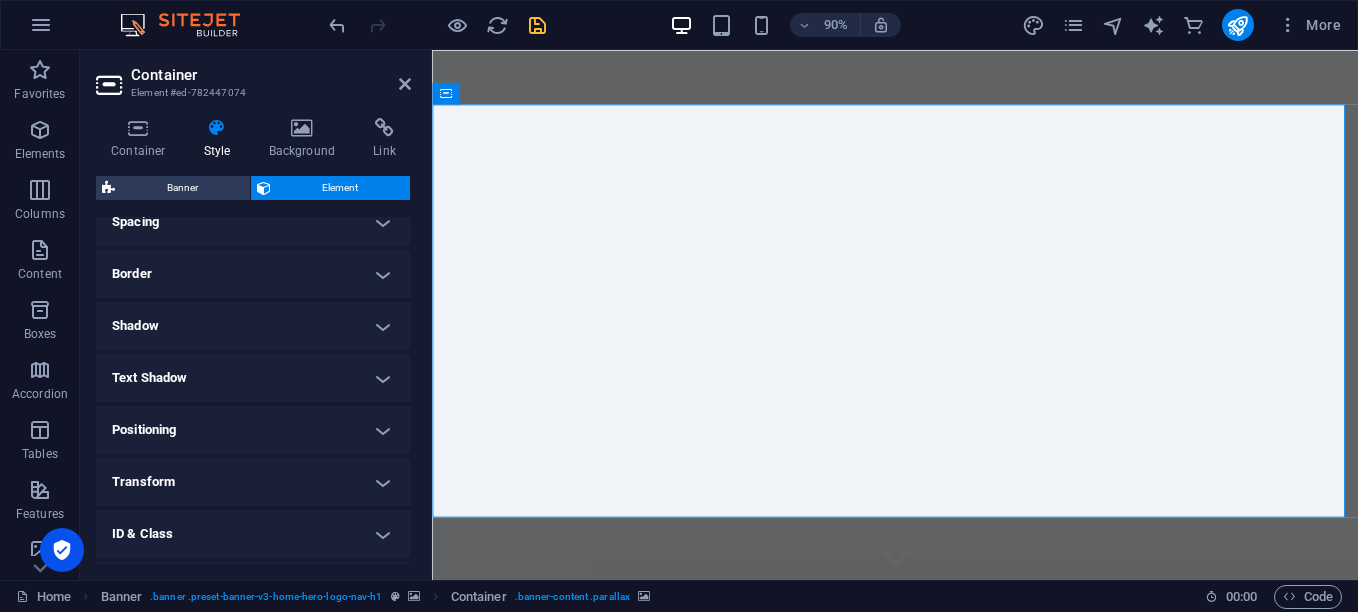 scroll, scrollTop: 300, scrollLeft: 0, axis: vertical 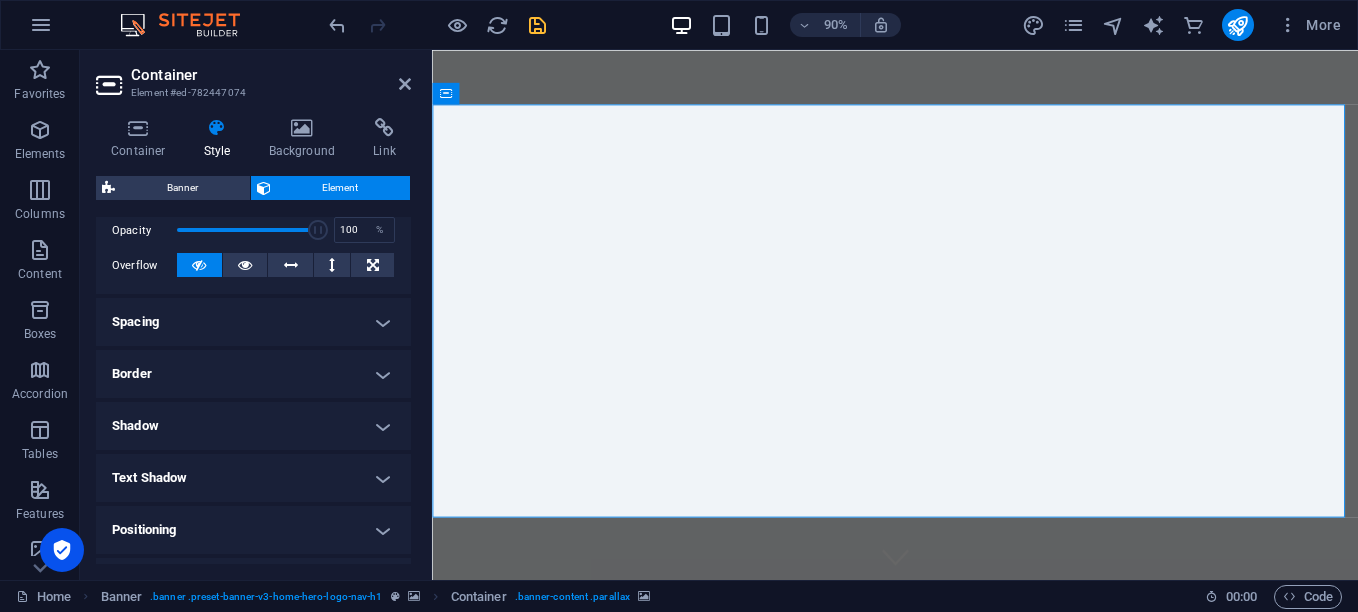 click on "Spacing" at bounding box center [253, 322] 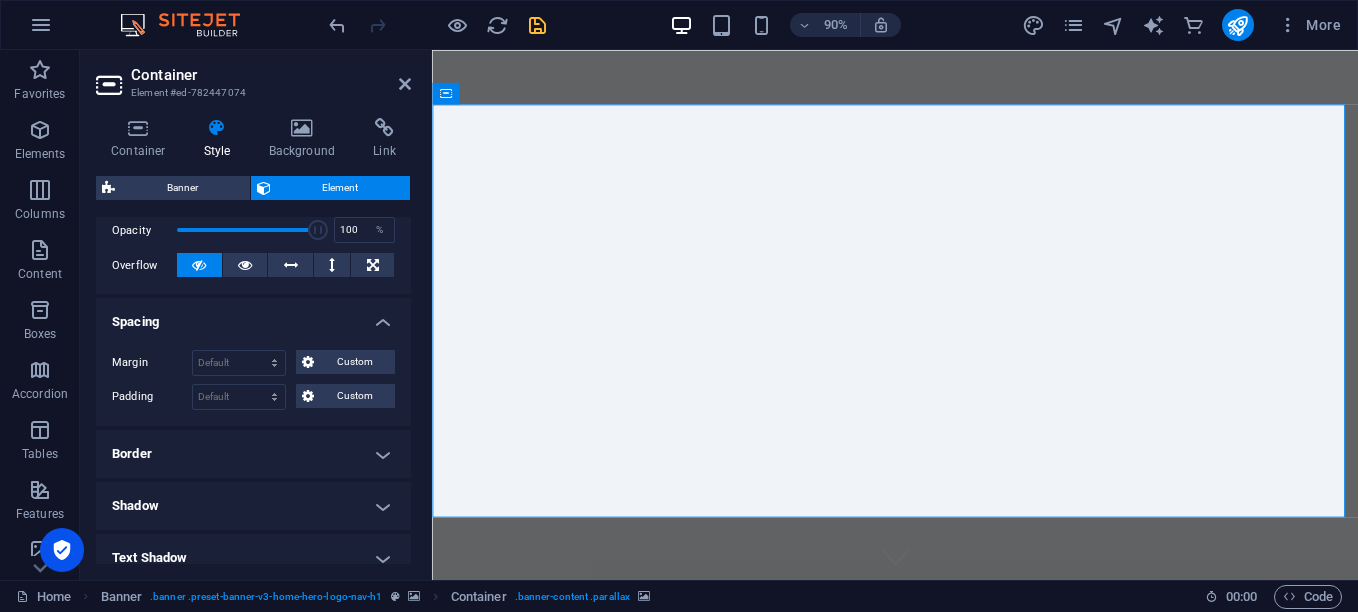 click on "Spacing" at bounding box center (253, 316) 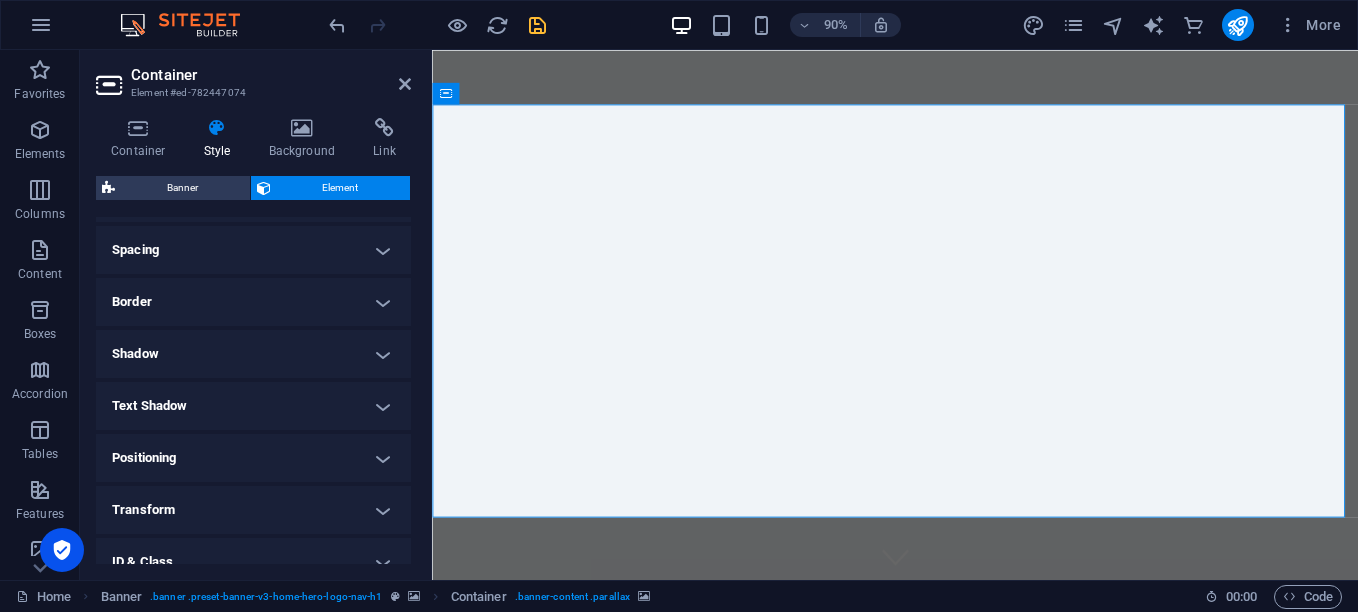 scroll, scrollTop: 400, scrollLeft: 0, axis: vertical 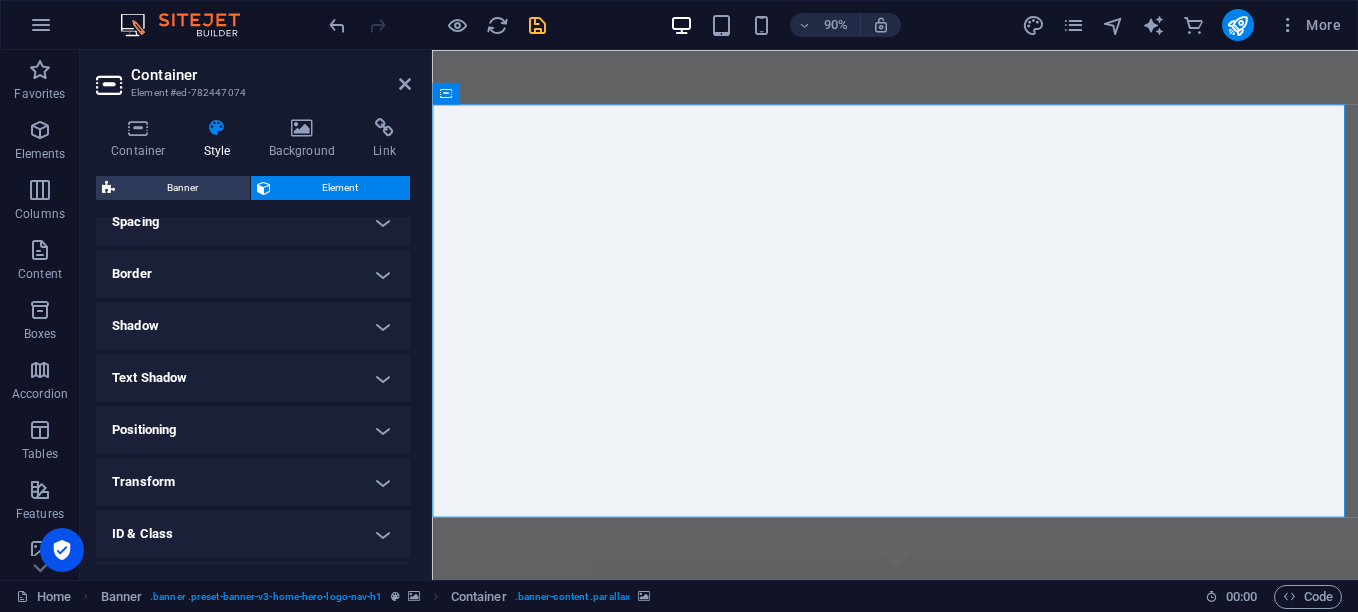click on "Border" at bounding box center (253, 274) 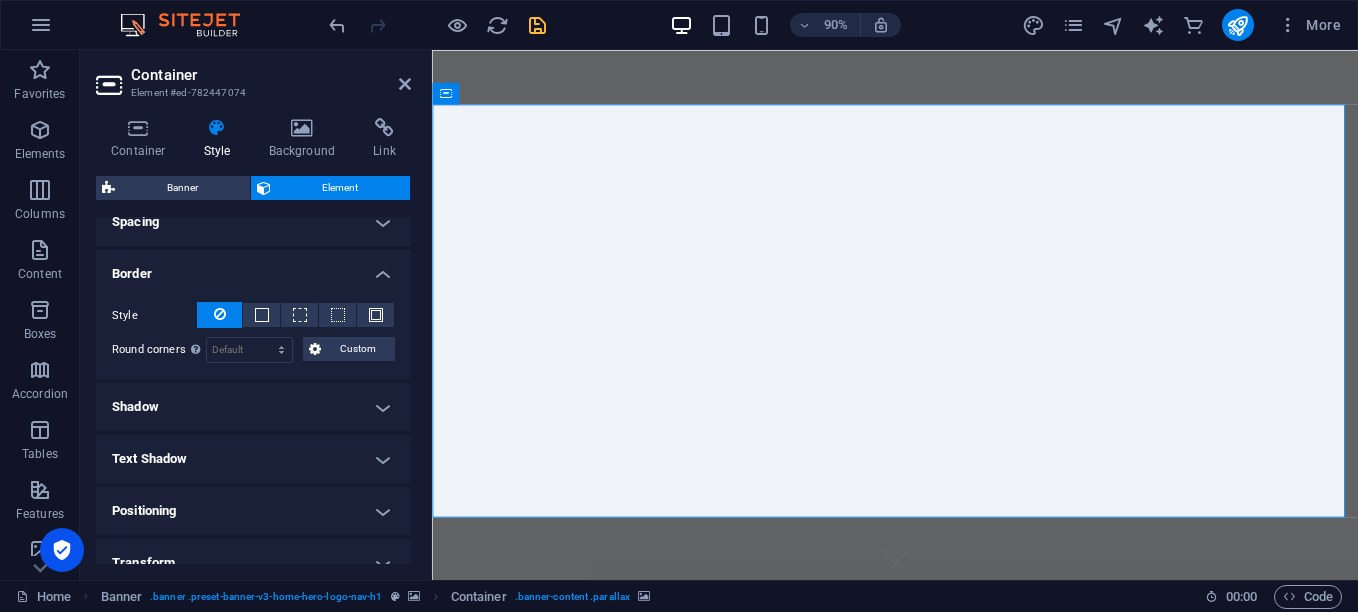 click on "Border" at bounding box center (253, 268) 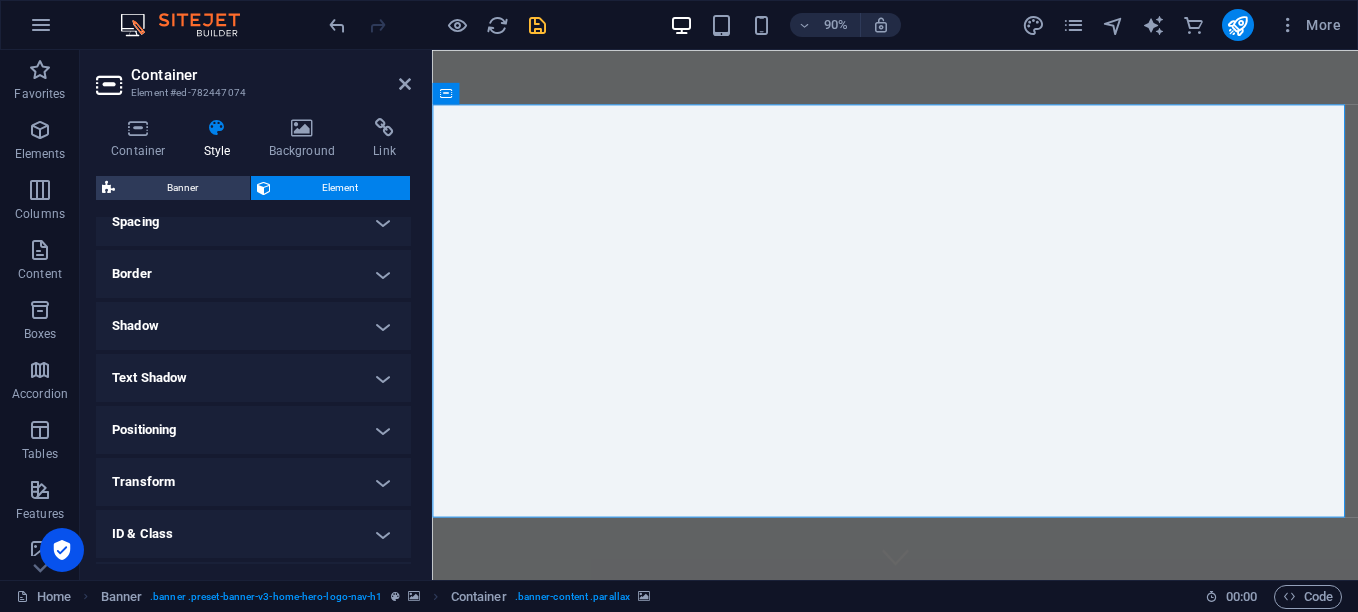 click on "Positioning" at bounding box center (253, 430) 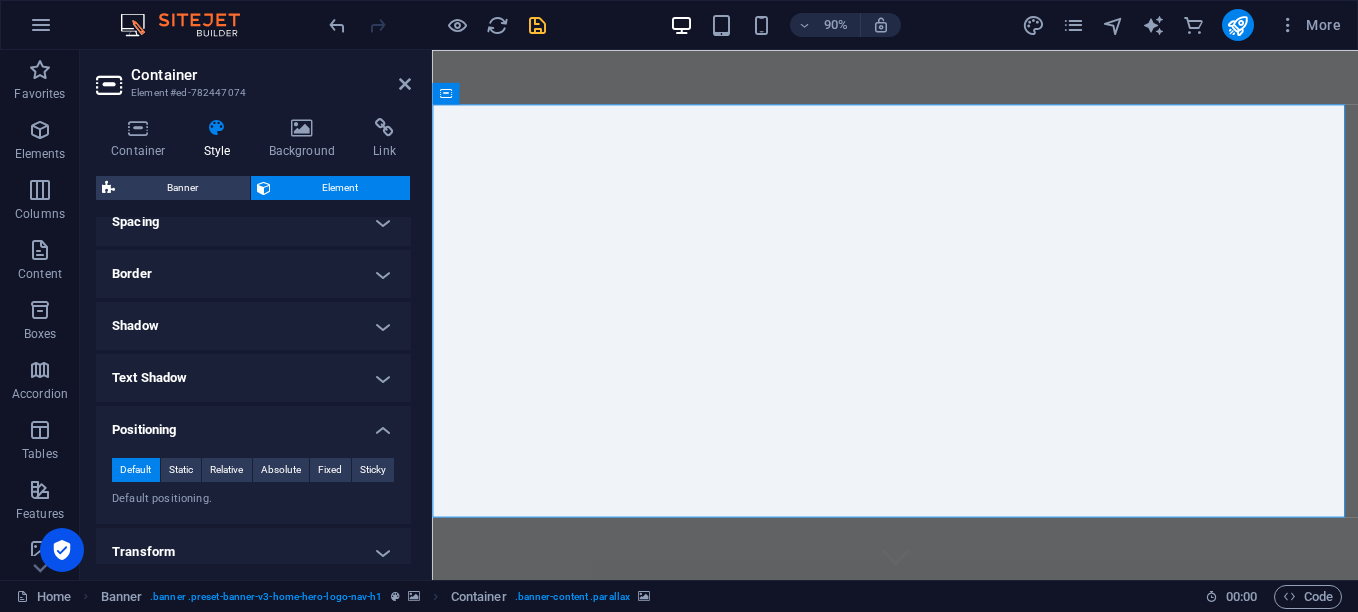 click on "Positioning" at bounding box center (253, 424) 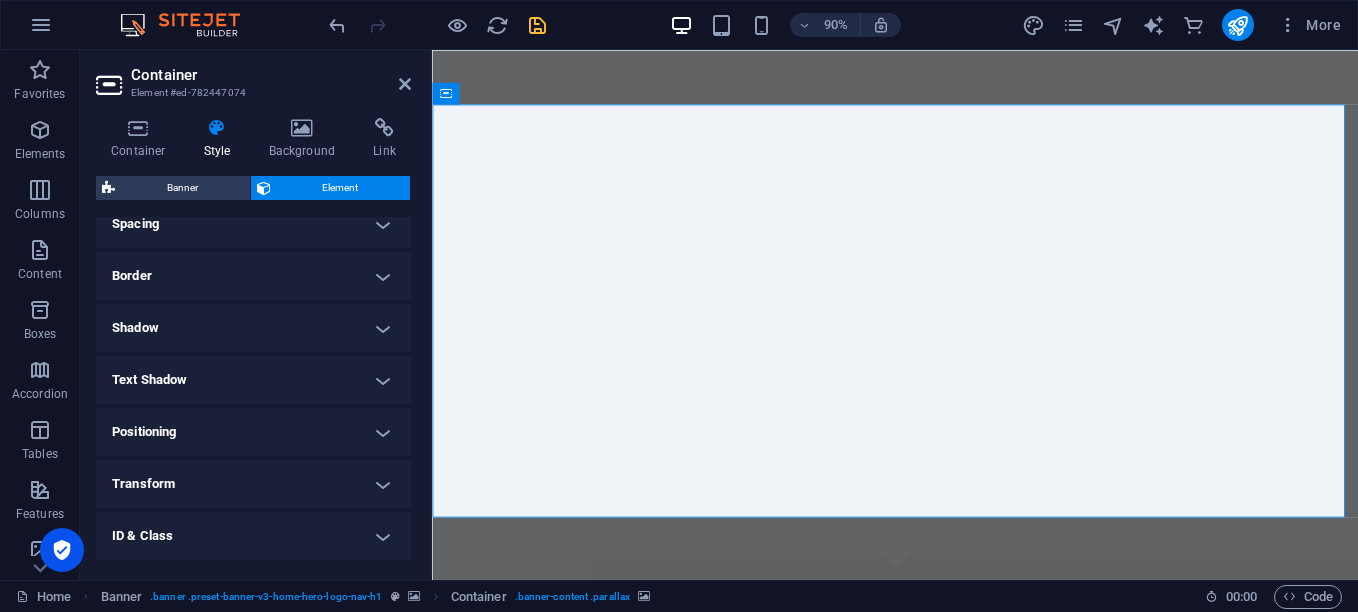scroll, scrollTop: 298, scrollLeft: 0, axis: vertical 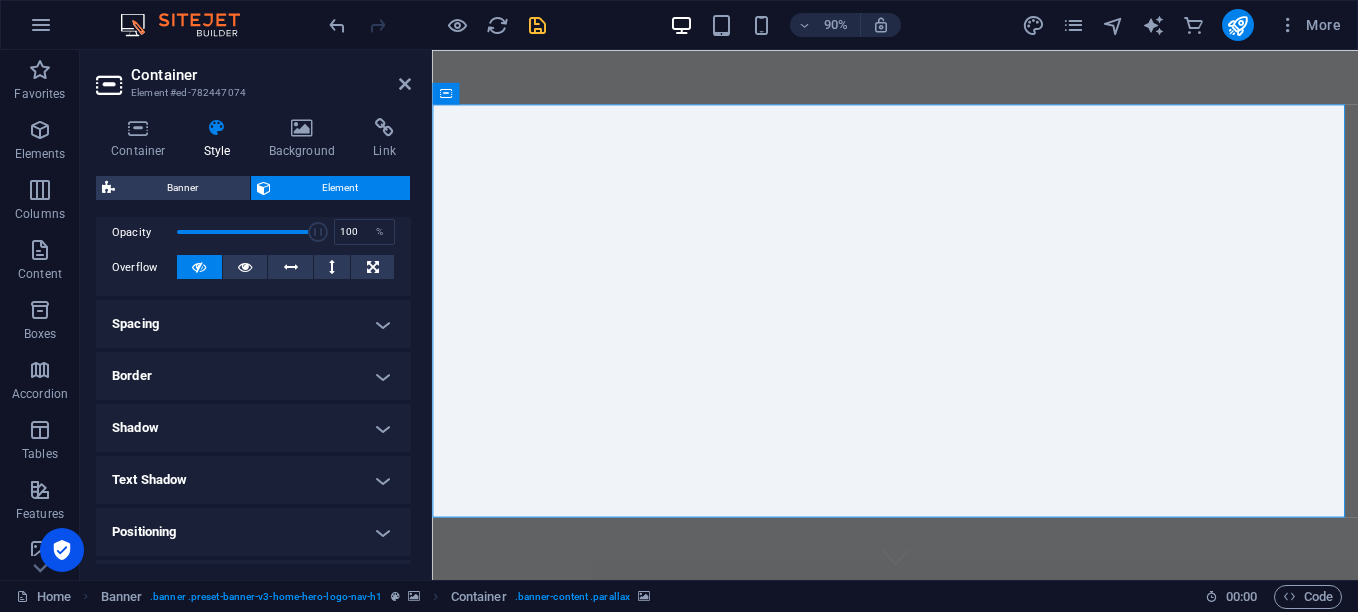 click on "Spacing" at bounding box center (253, 324) 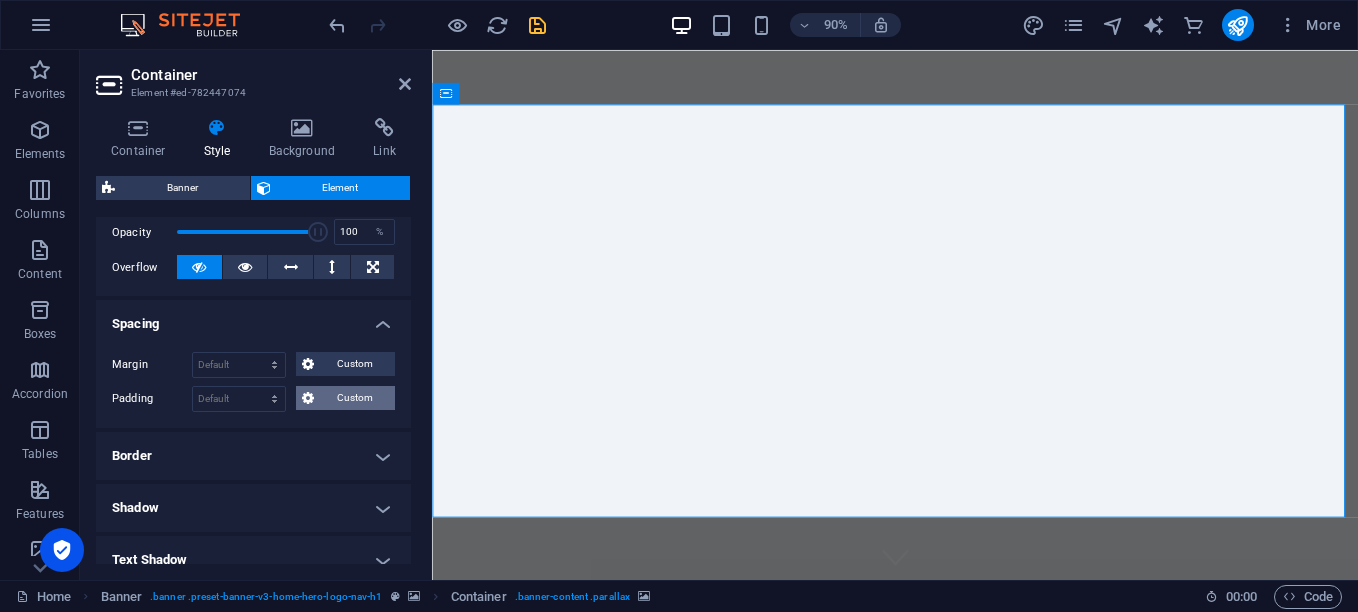 click at bounding box center [308, 398] 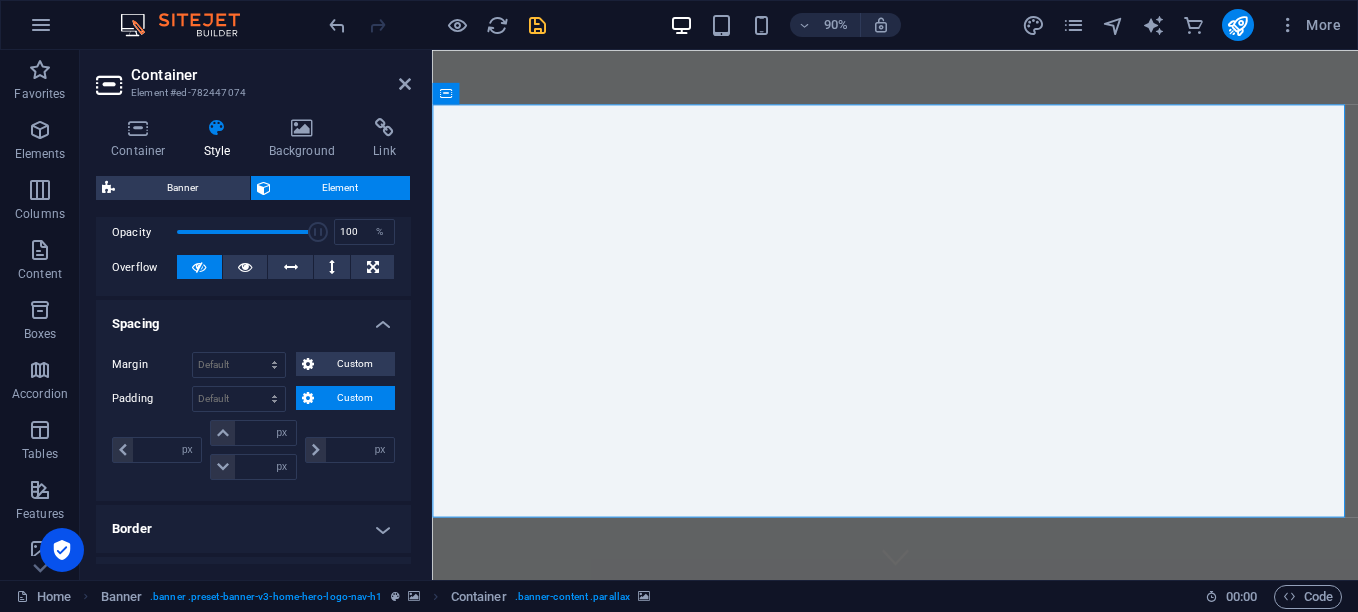 click at bounding box center (308, 398) 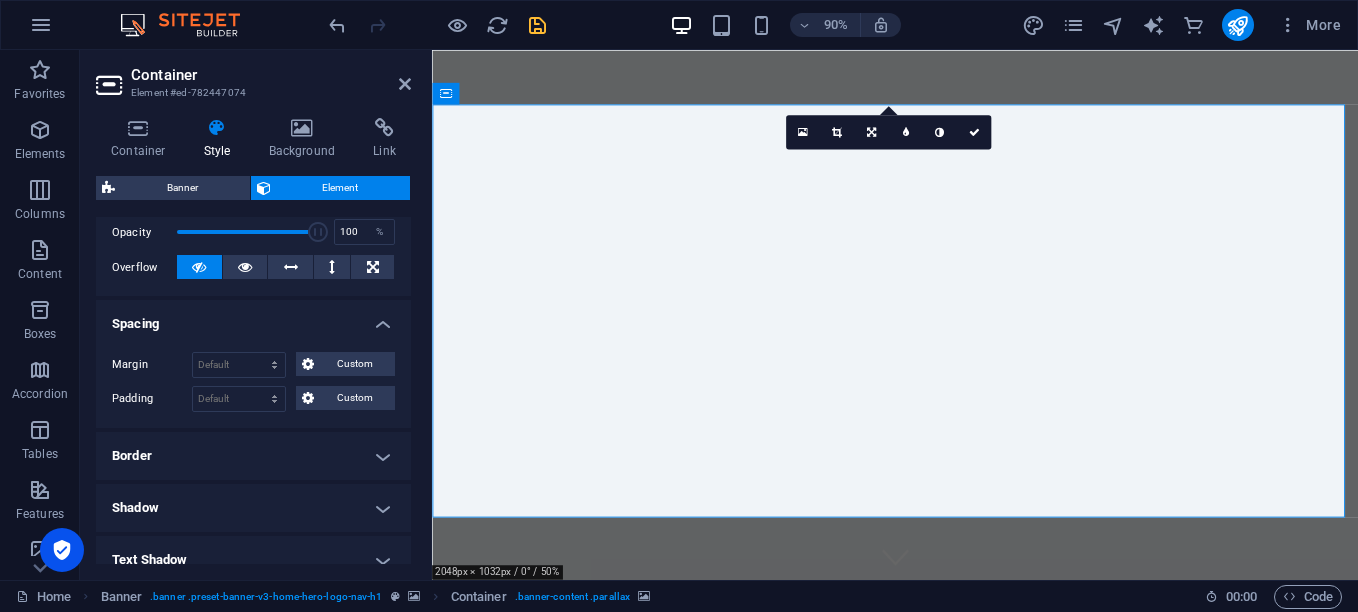 click at bounding box center (946, 344) 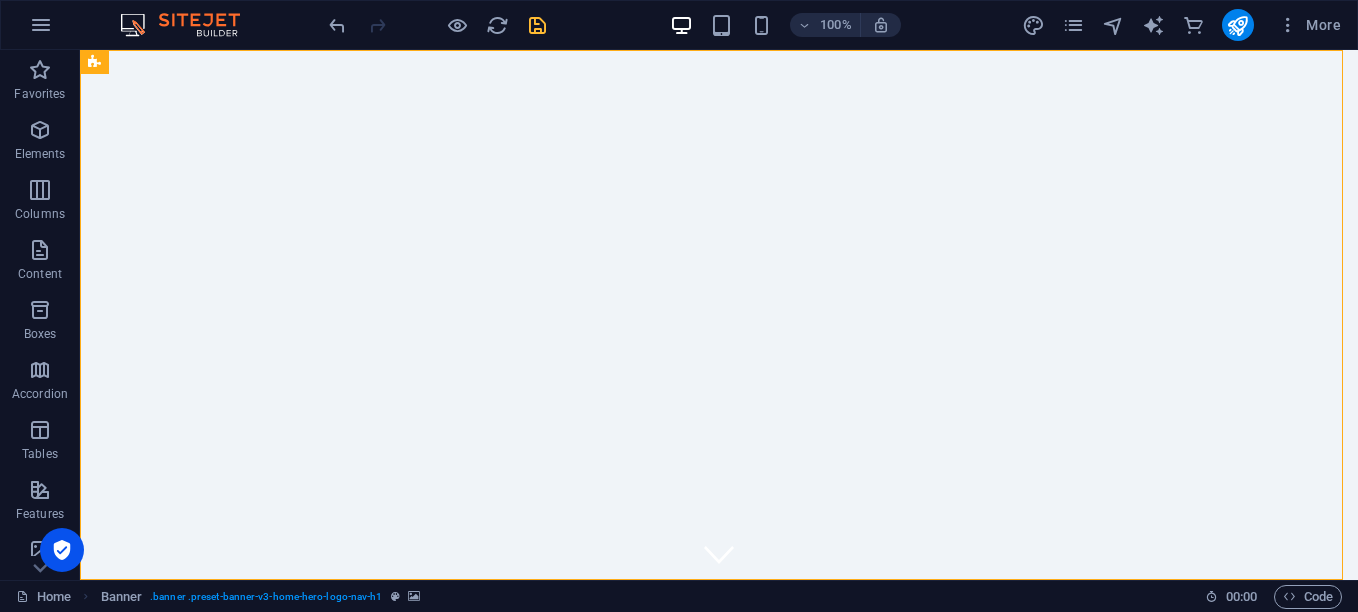 click at bounding box center [719, 315] 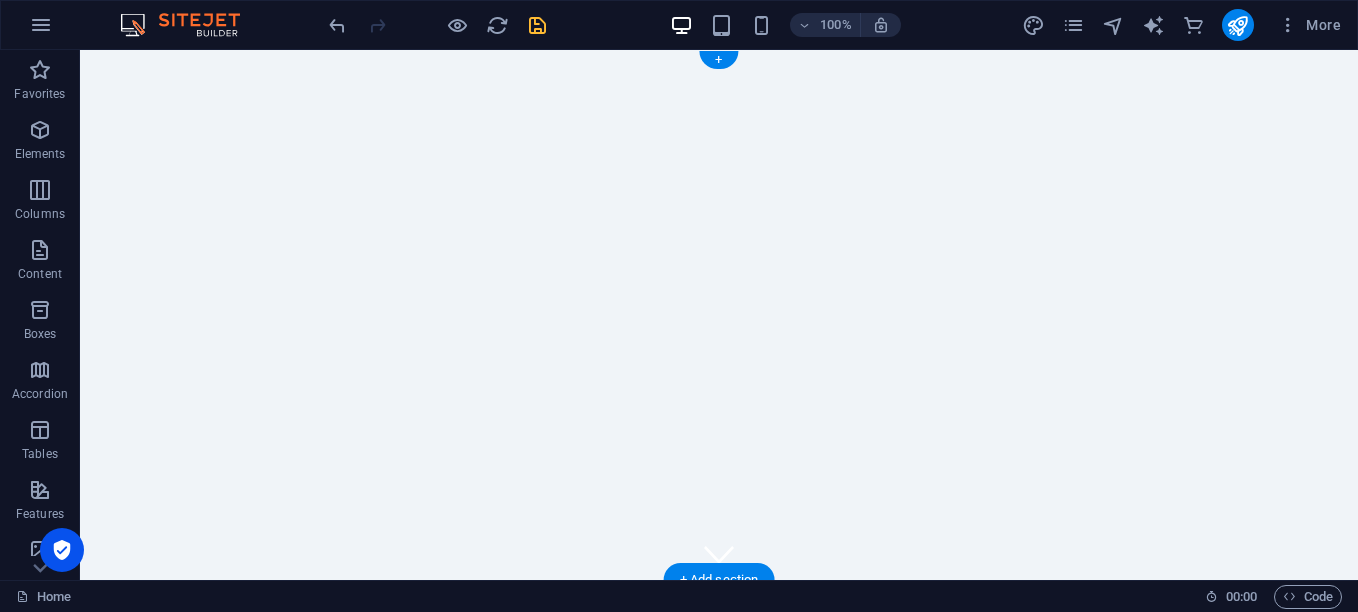 scroll, scrollTop: 100, scrollLeft: 0, axis: vertical 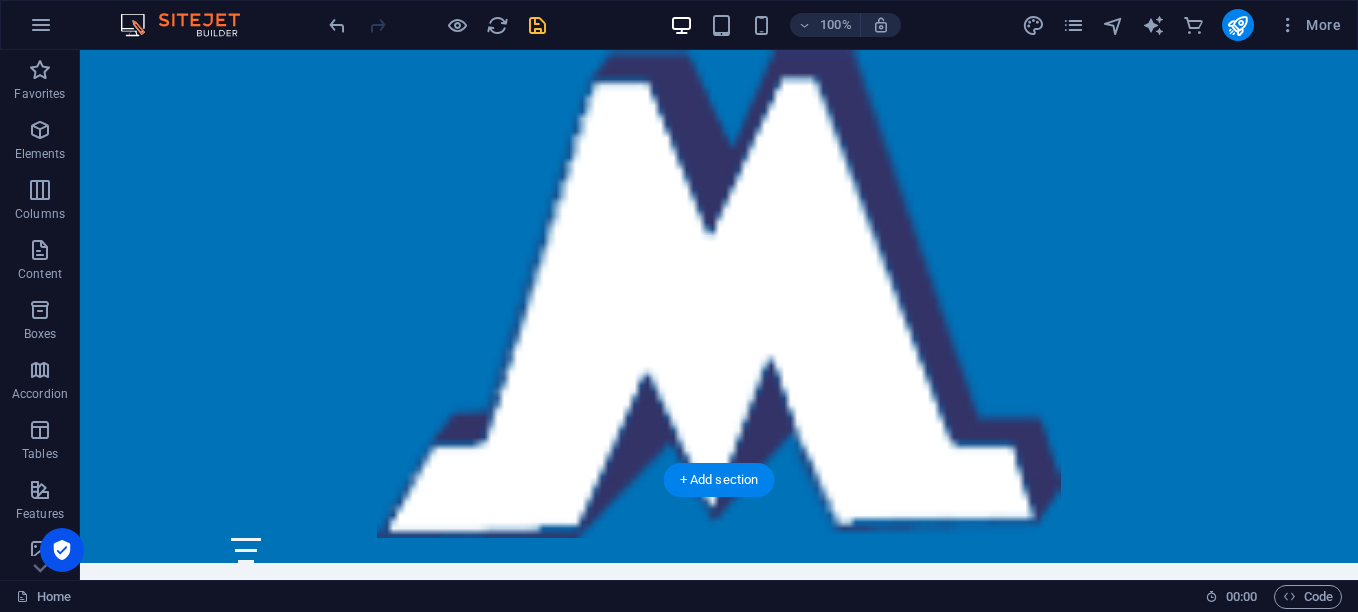 click at bounding box center (719, 215) 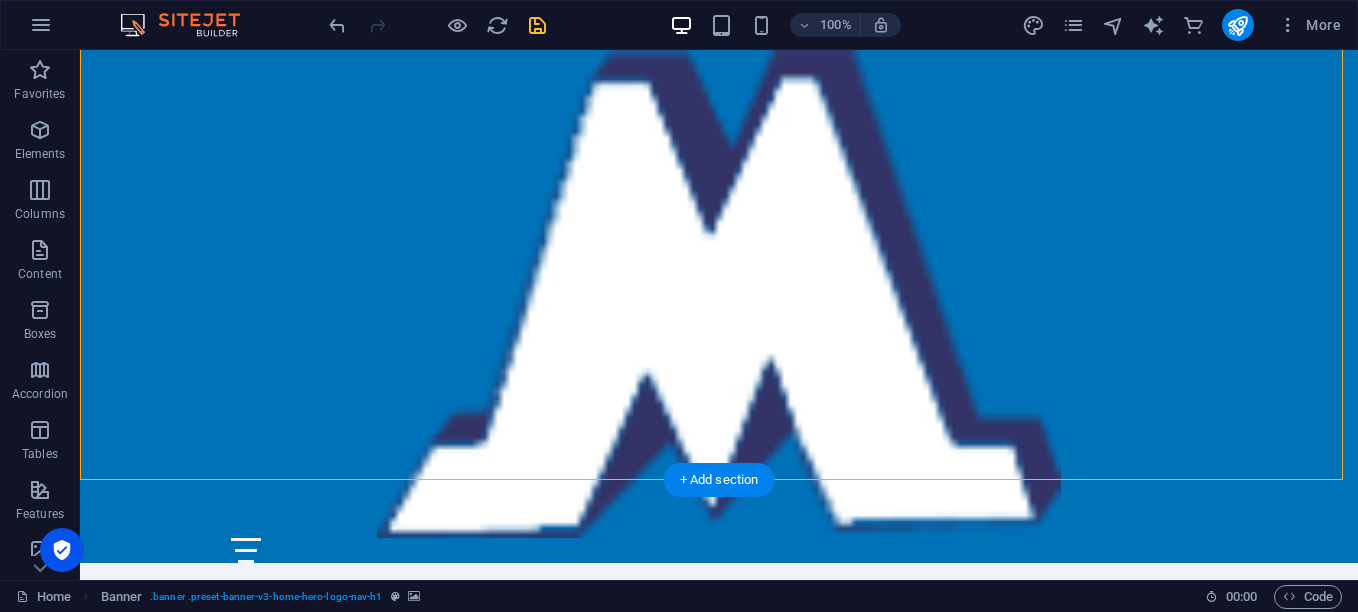 click at bounding box center (719, 215) 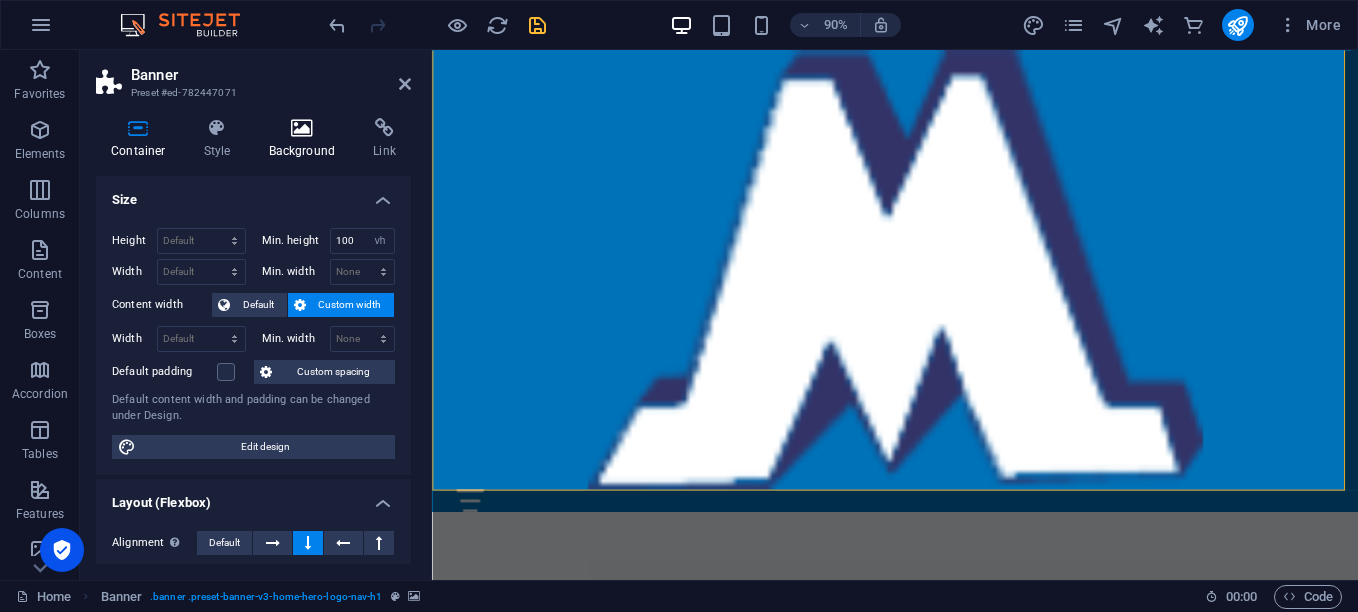 click at bounding box center (302, 128) 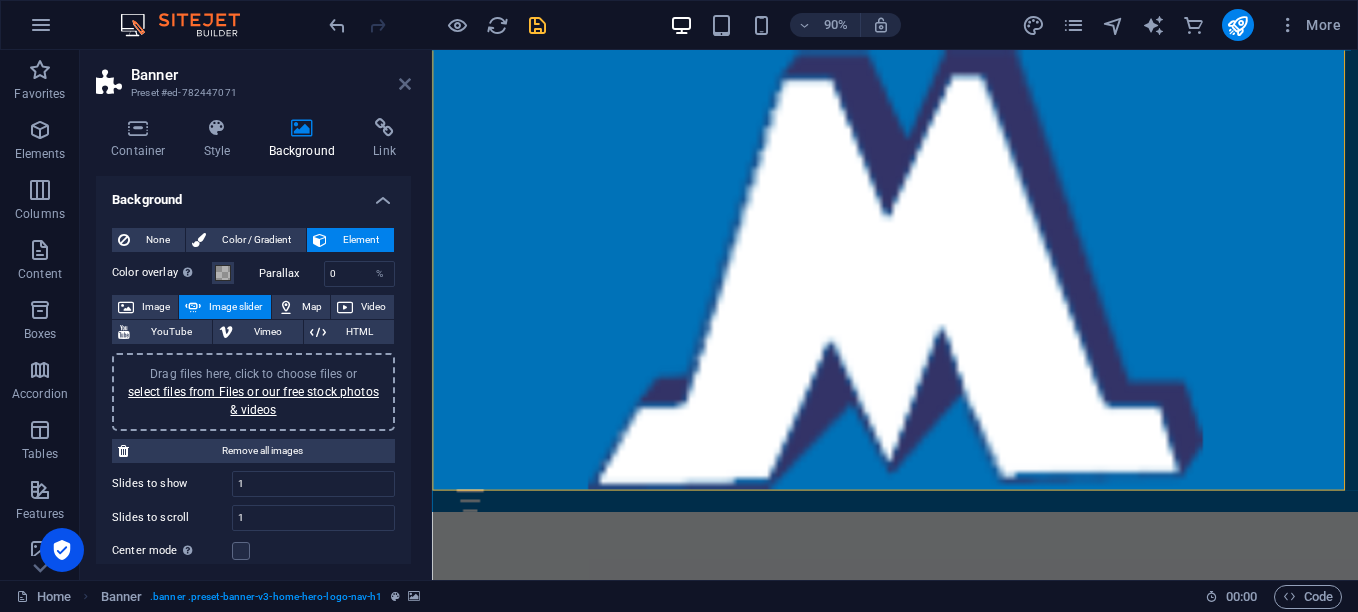 click at bounding box center [405, 84] 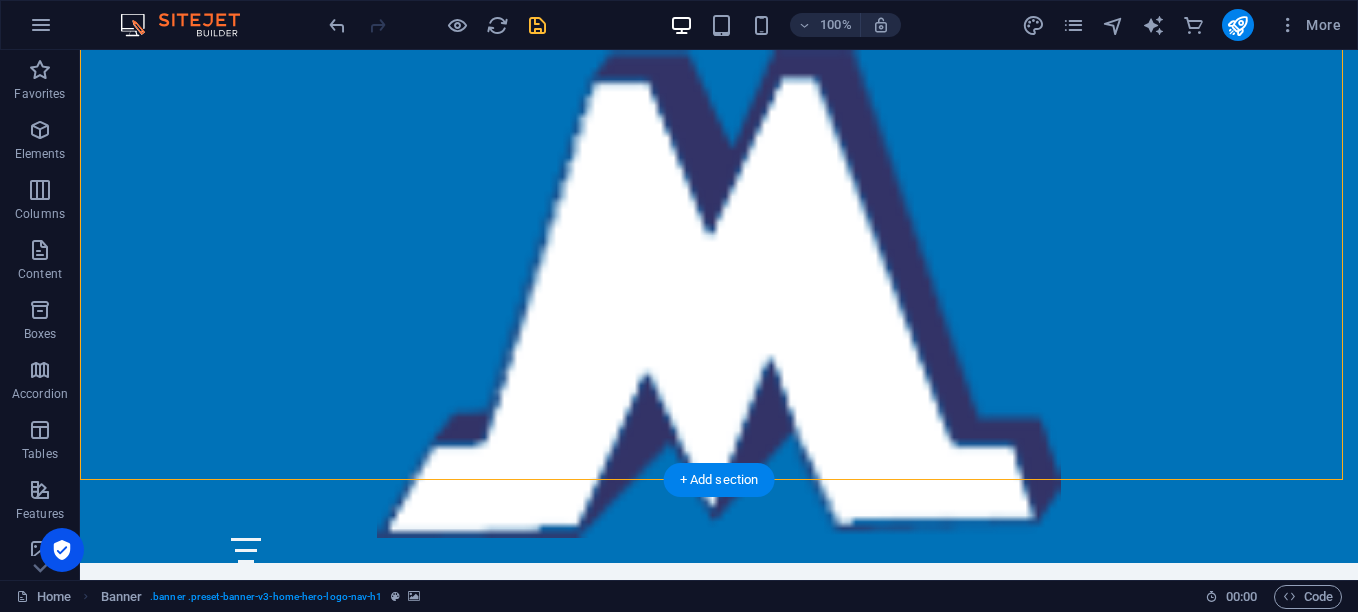 scroll, scrollTop: 0, scrollLeft: 0, axis: both 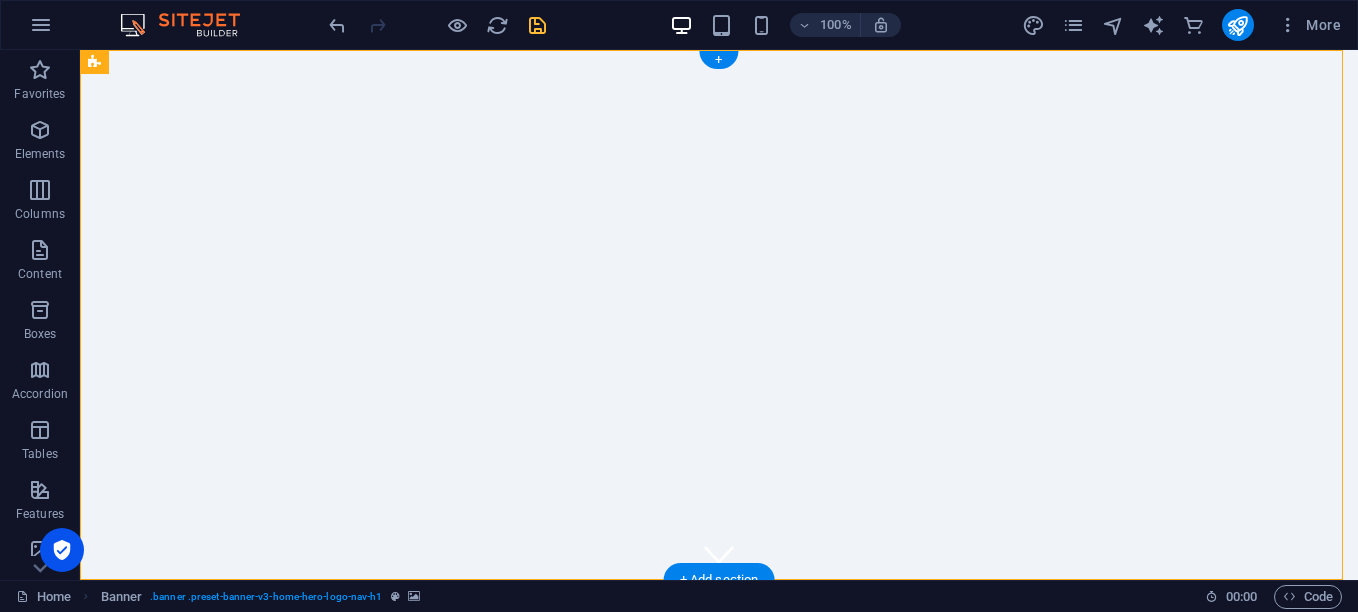 click at bounding box center [711, 1093] 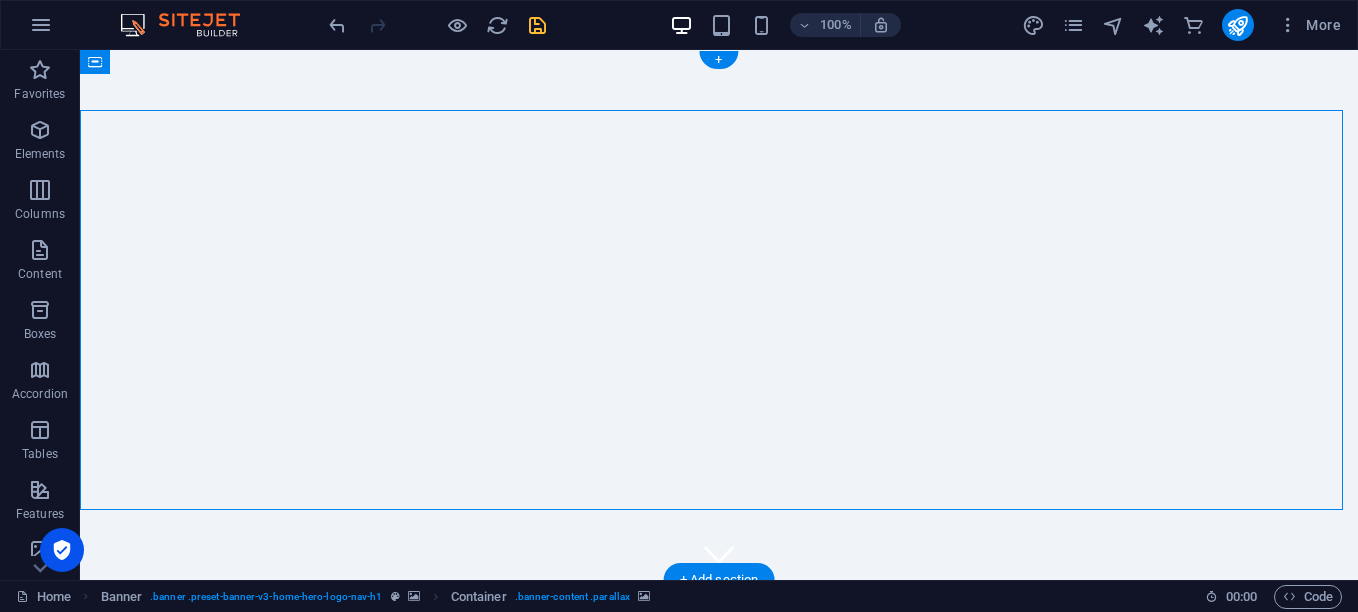 click at bounding box center (711, 1093) 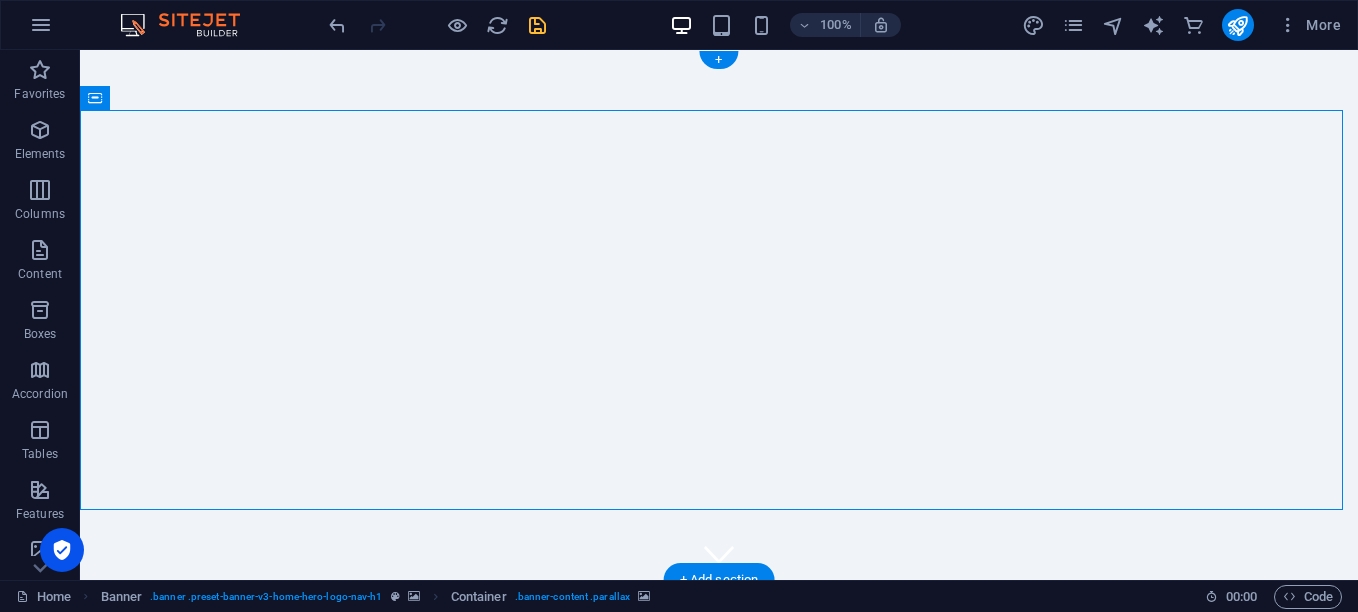 click at bounding box center [711, 1093] 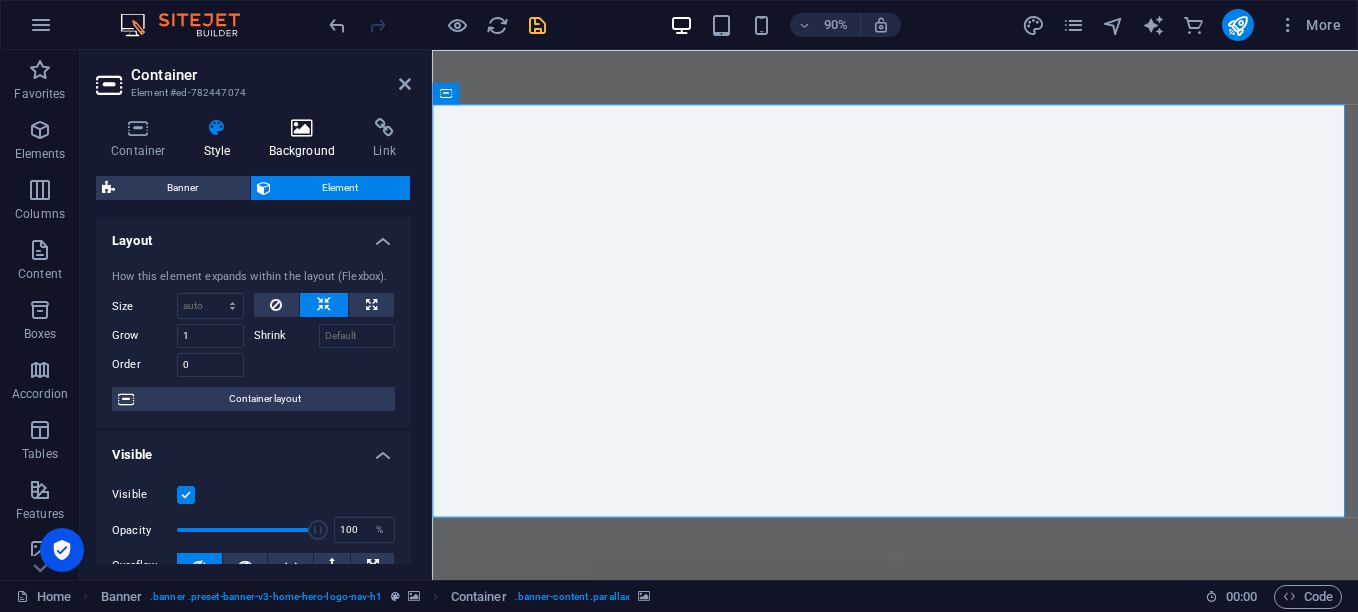 click on "Background" at bounding box center (306, 139) 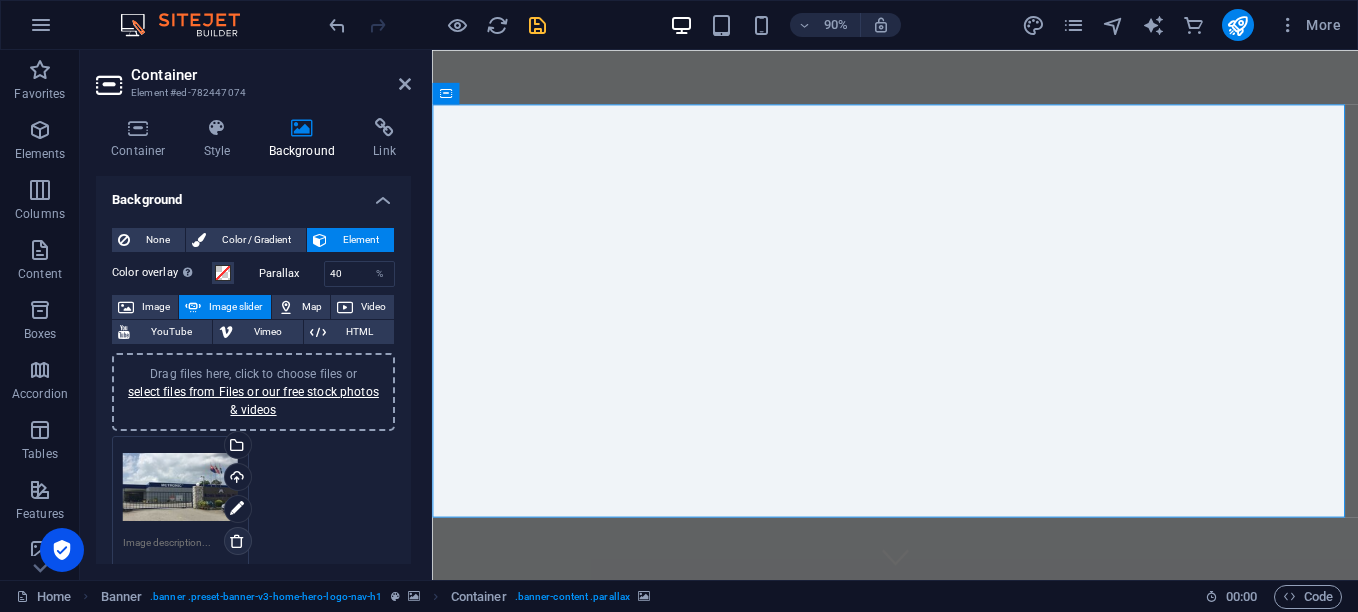 click at bounding box center [237, 541] 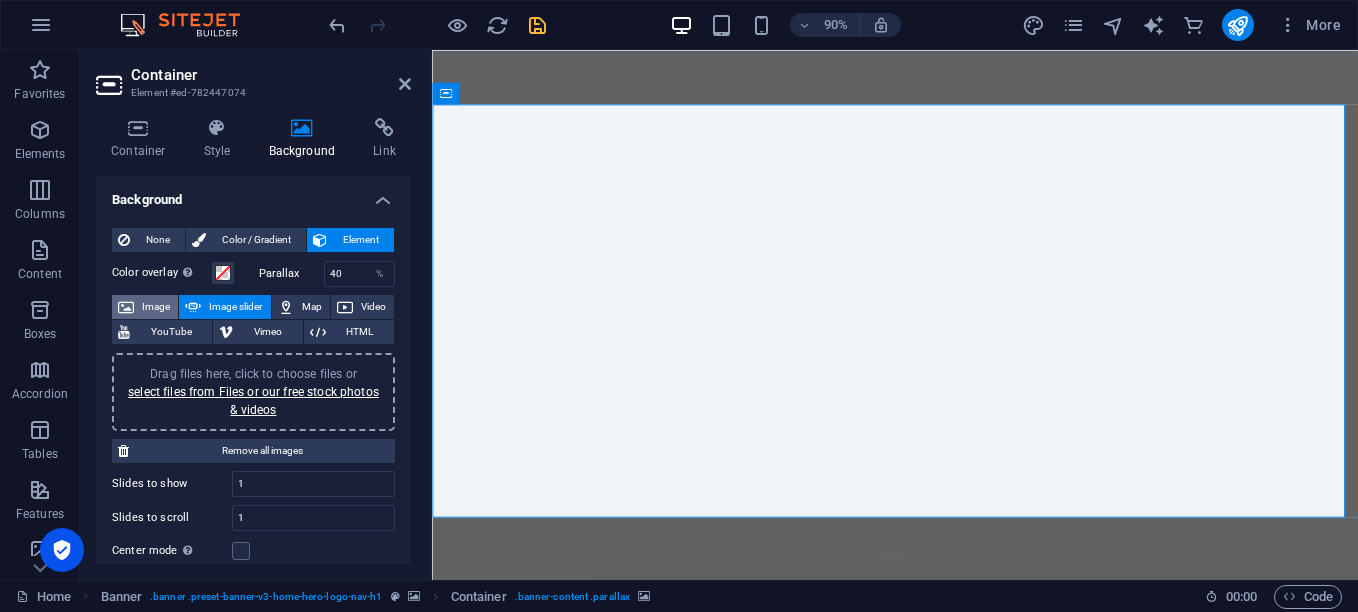 click on "Image" at bounding box center (156, 307) 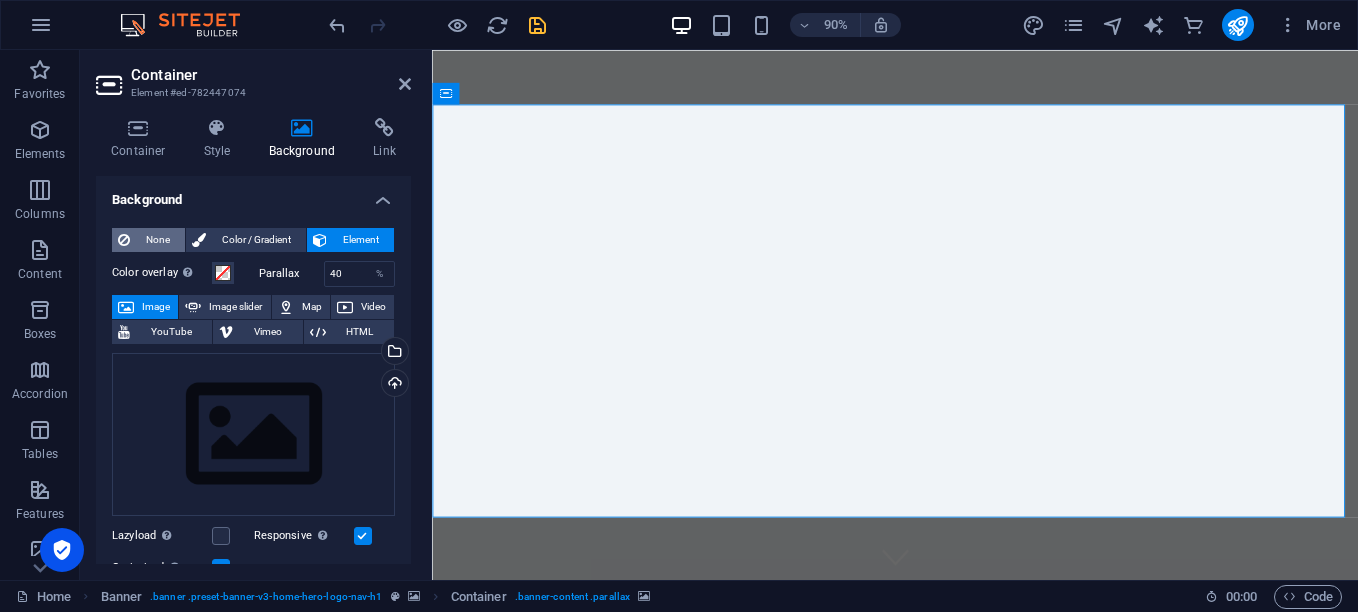 click on "None" at bounding box center (157, 240) 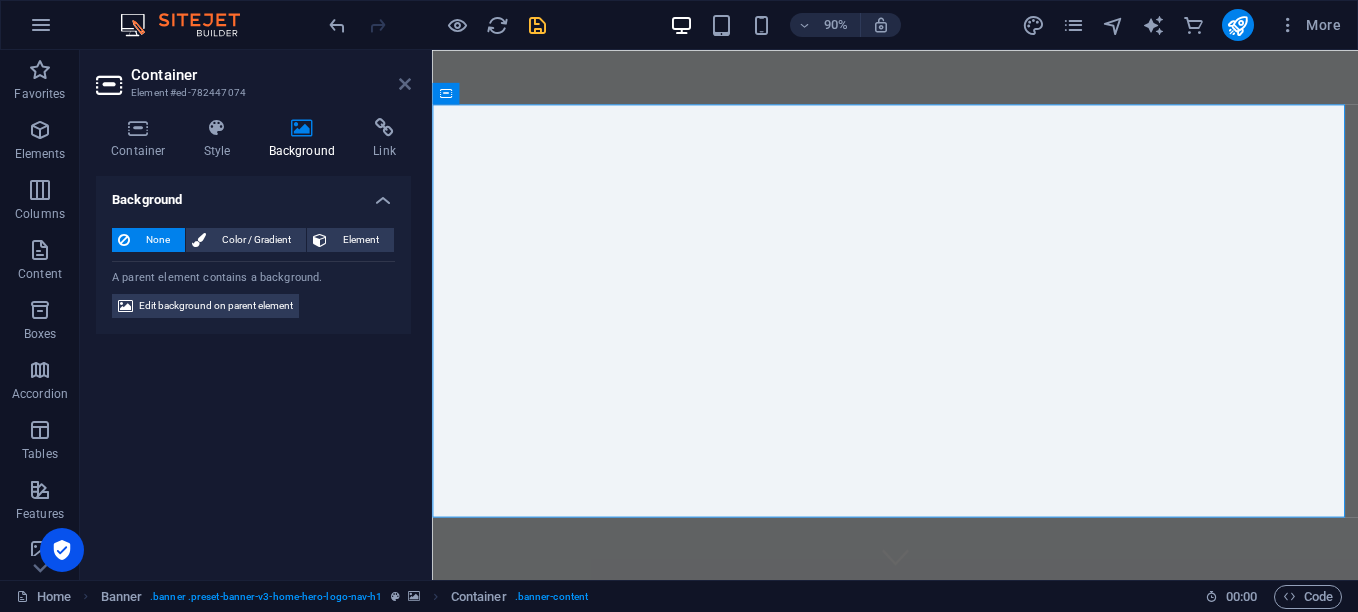 click at bounding box center (405, 84) 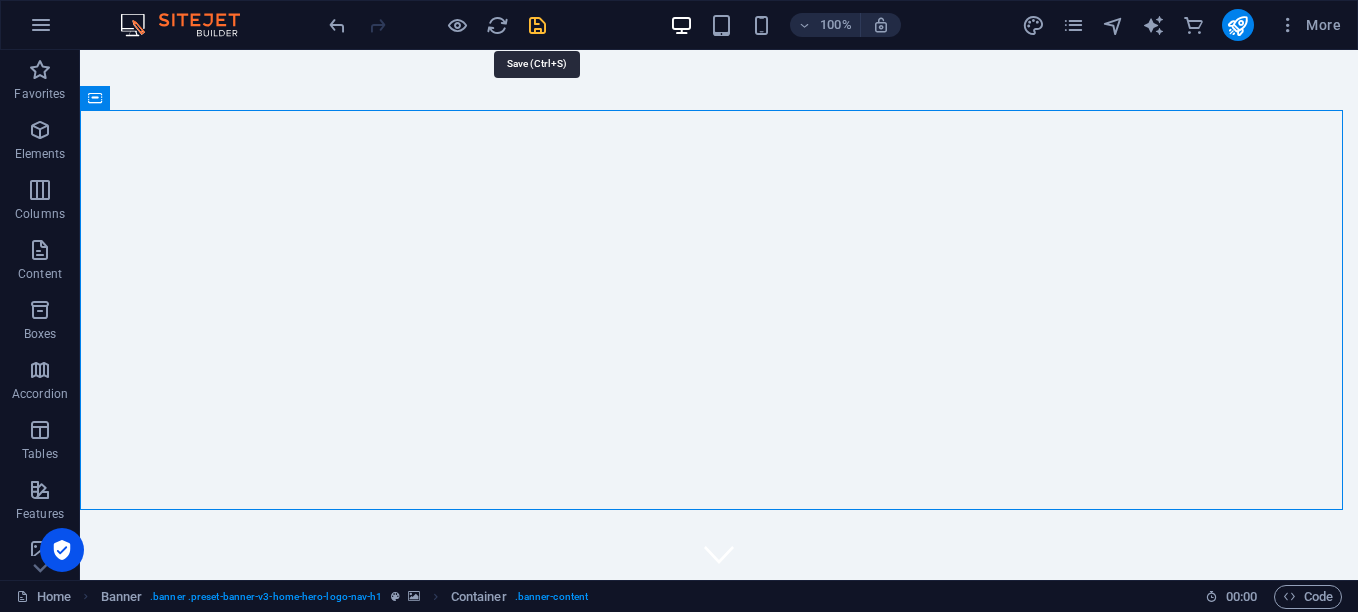 click at bounding box center [537, 25] 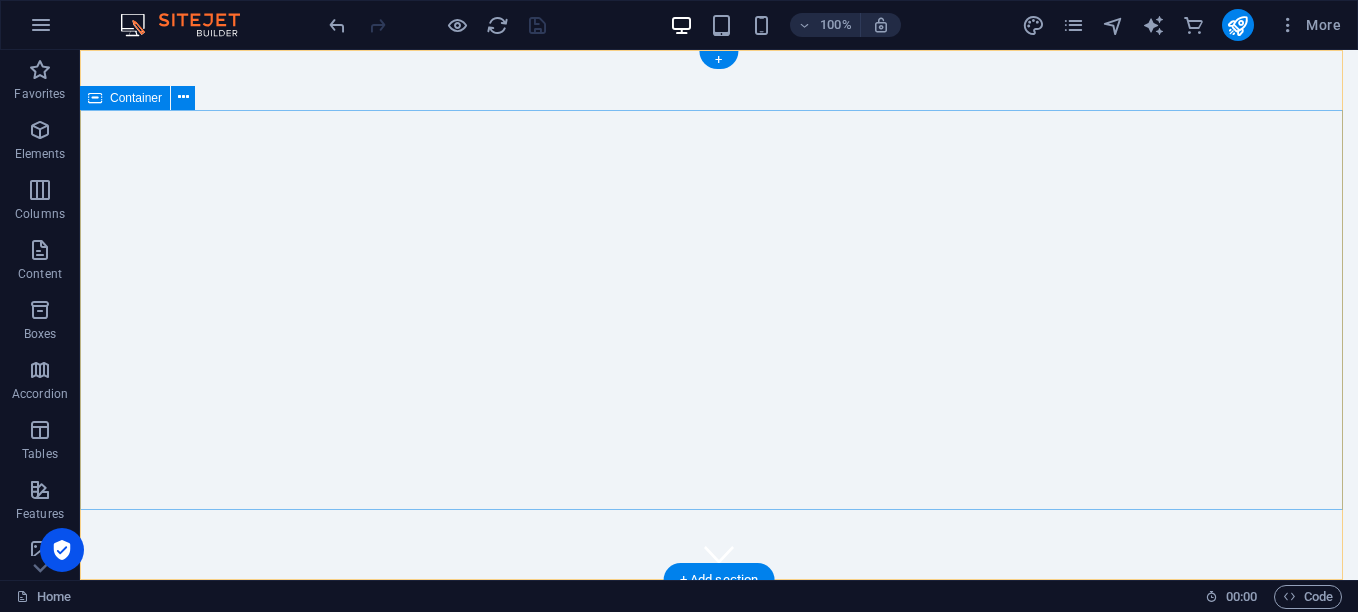 scroll, scrollTop: 100, scrollLeft: 0, axis: vertical 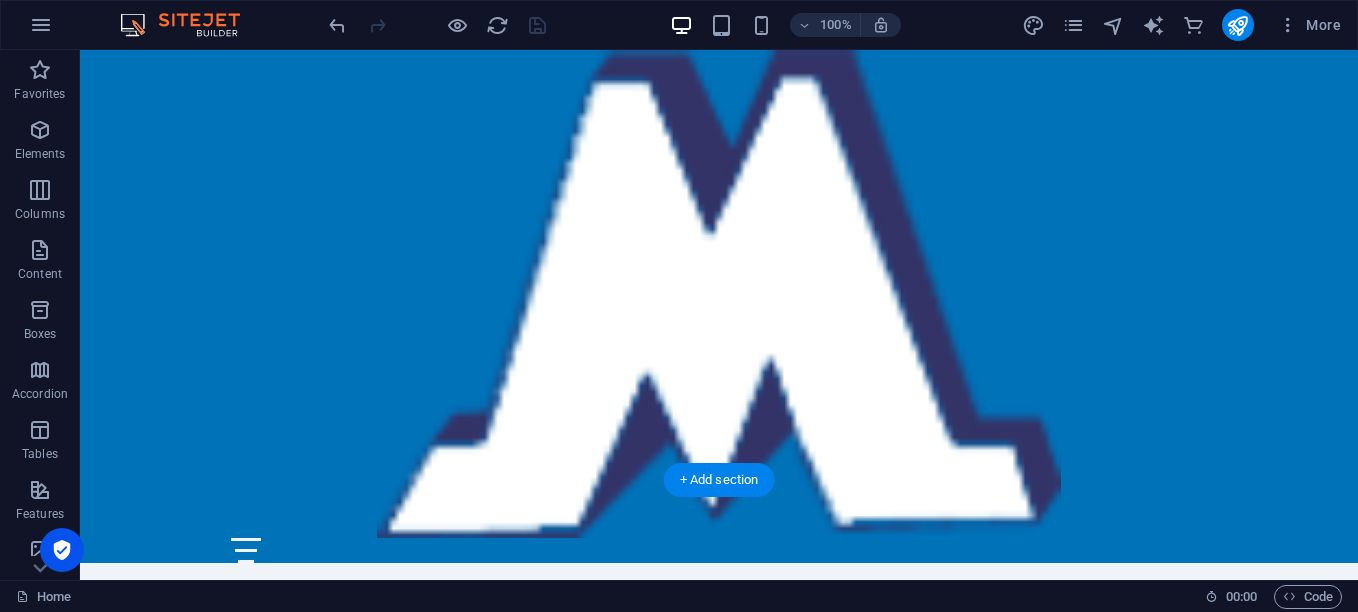 click at bounding box center (719, 215) 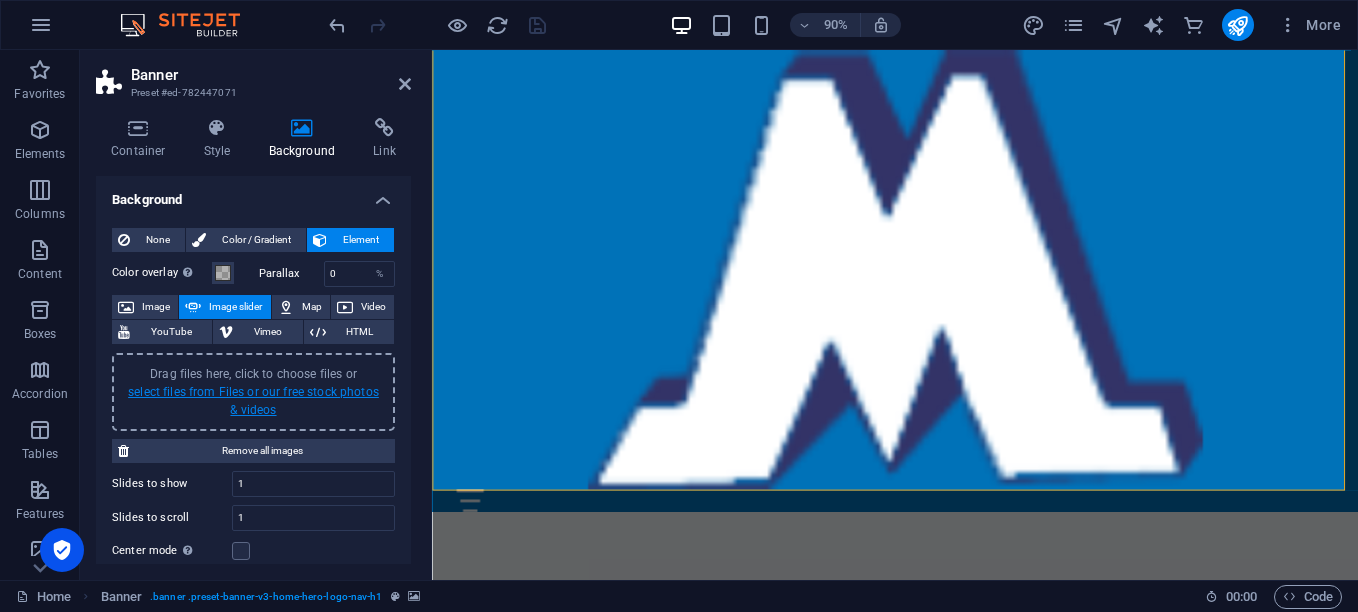 click on "select files from Files or our free stock photos & videos" at bounding box center (253, 401) 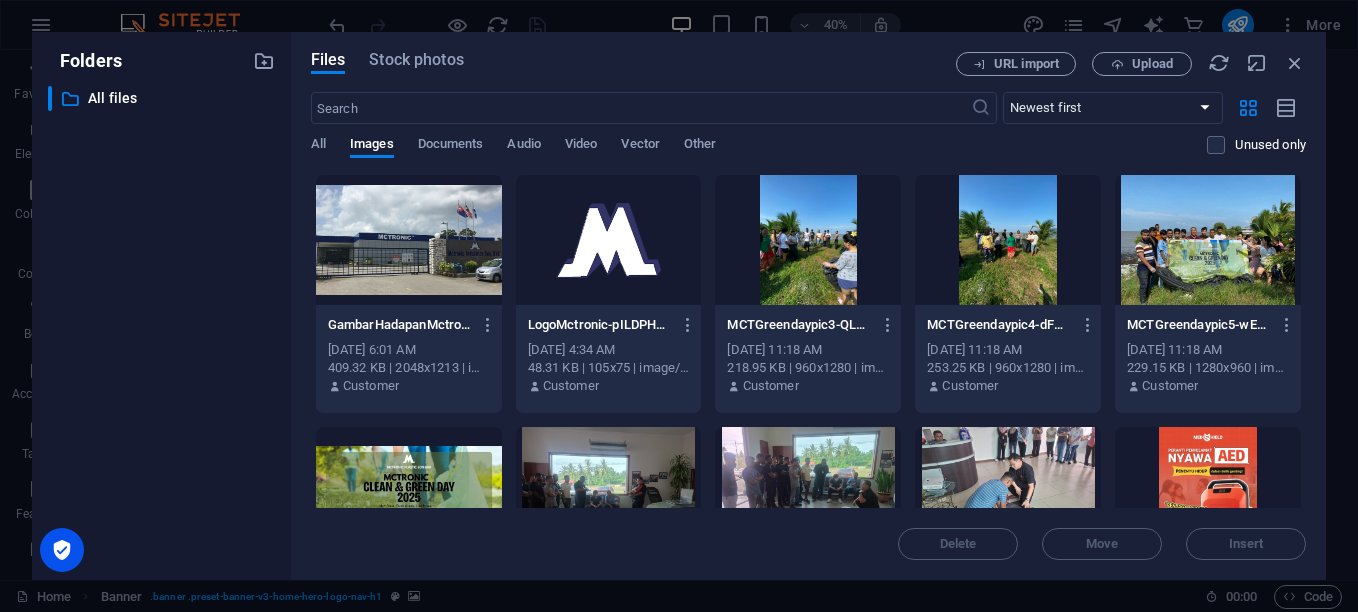 click at bounding box center (409, 240) 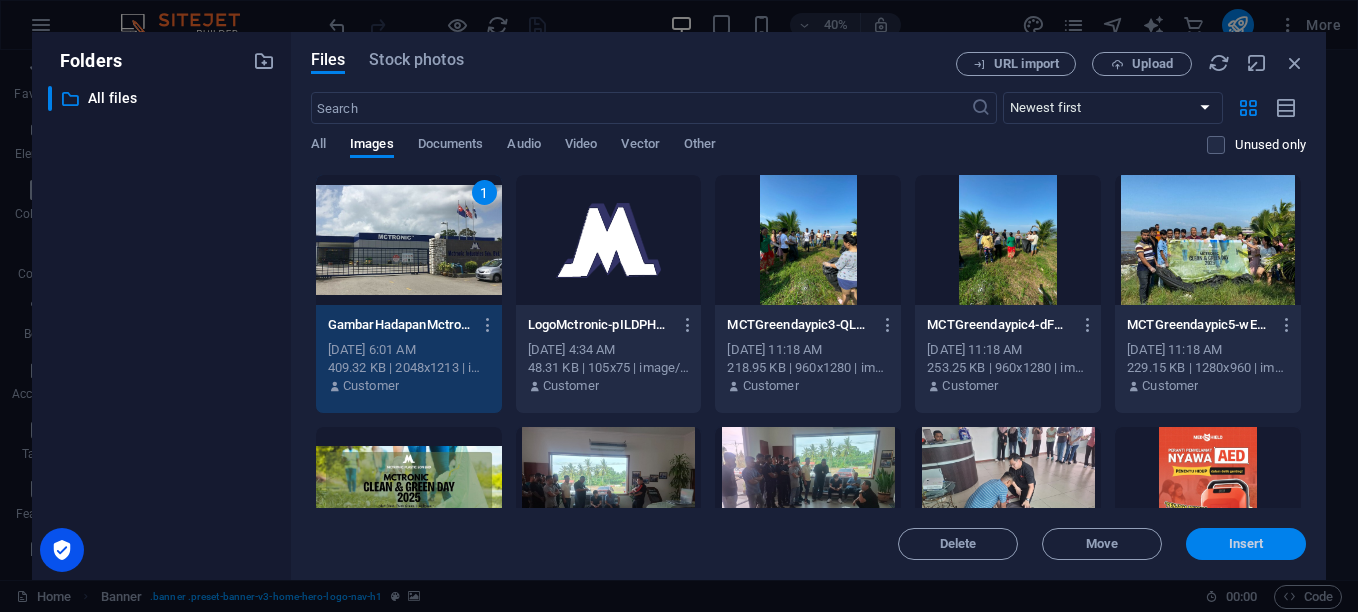 click on "Insert" at bounding box center (1246, 544) 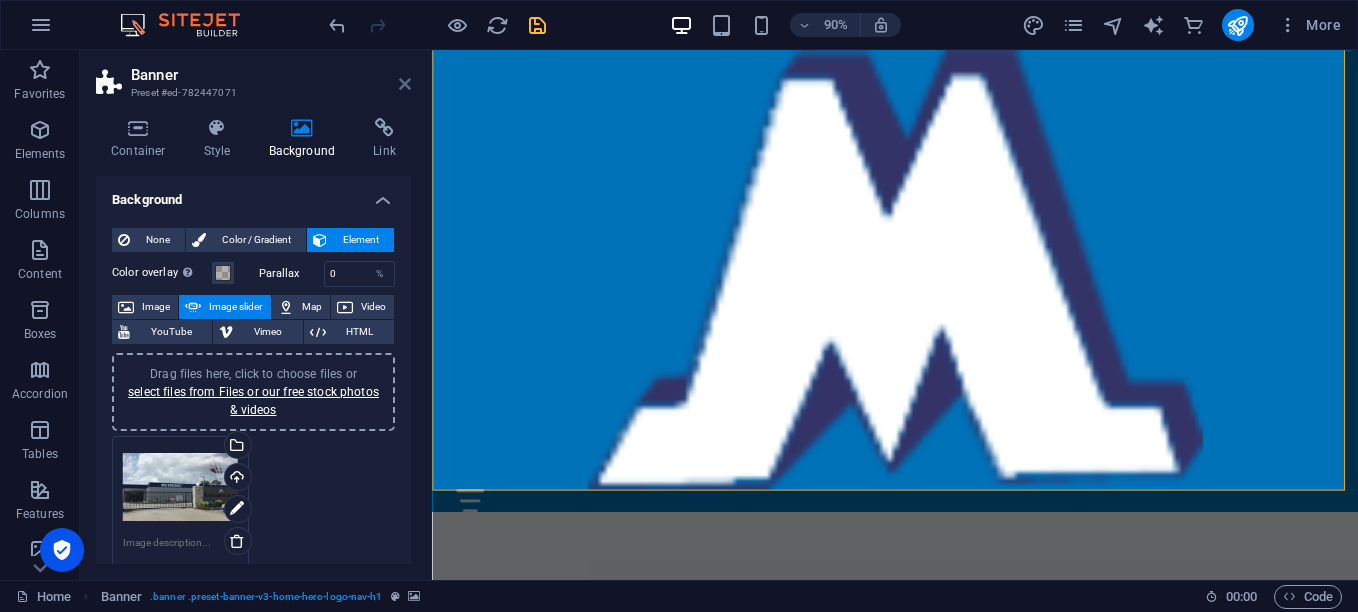click at bounding box center (405, 84) 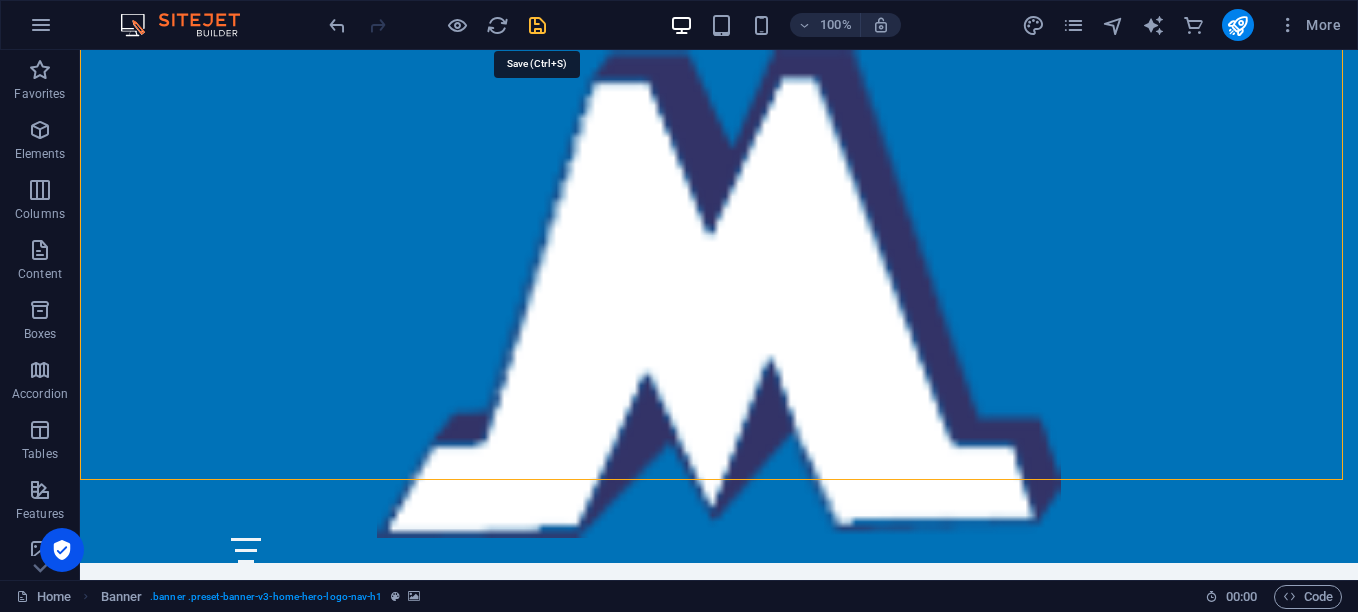 click at bounding box center (537, 25) 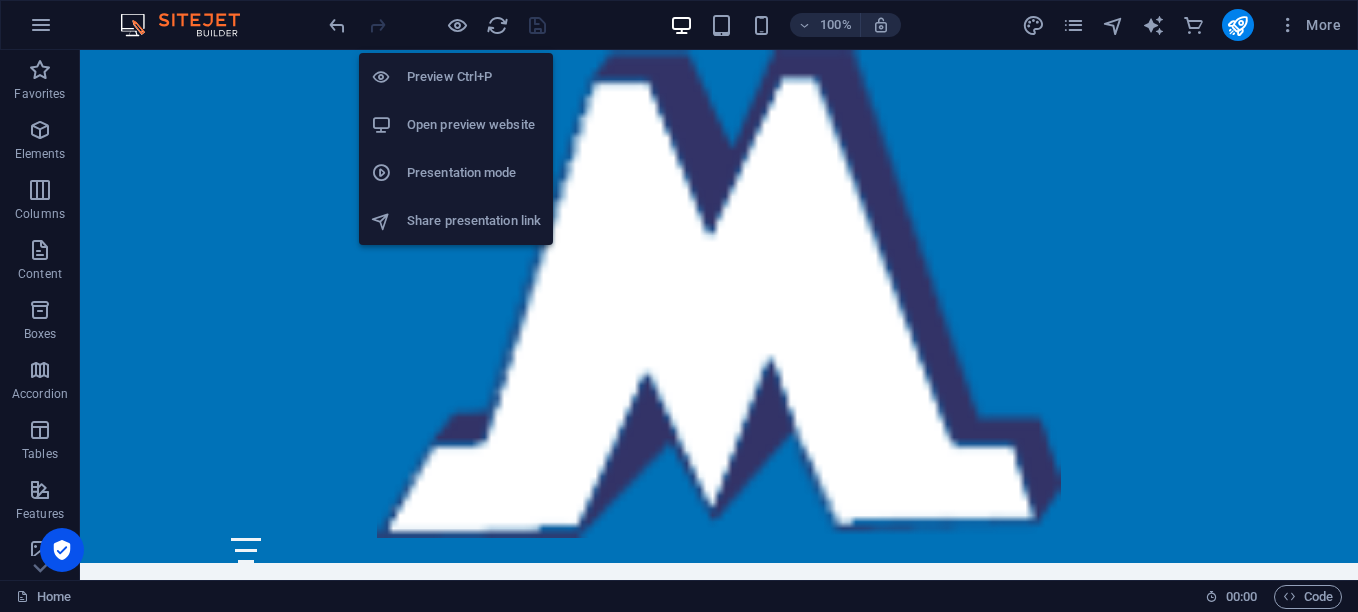 click on "Open preview website" at bounding box center (474, 125) 